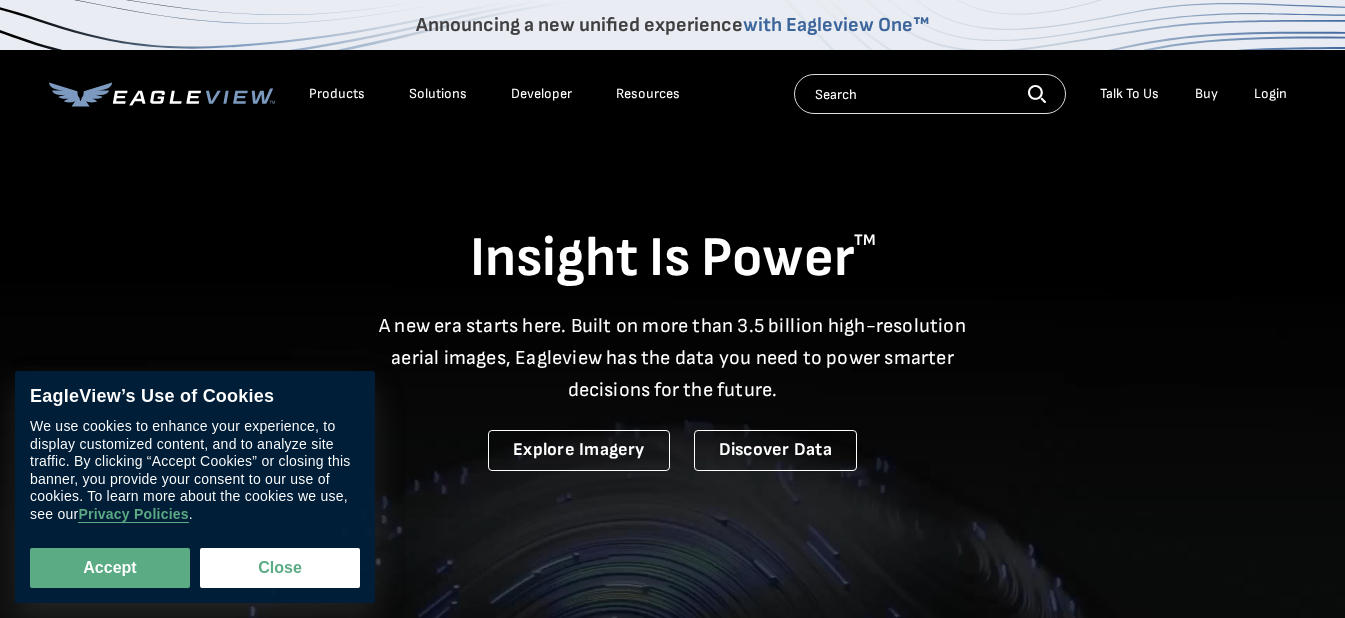 scroll, scrollTop: 0, scrollLeft: 0, axis: both 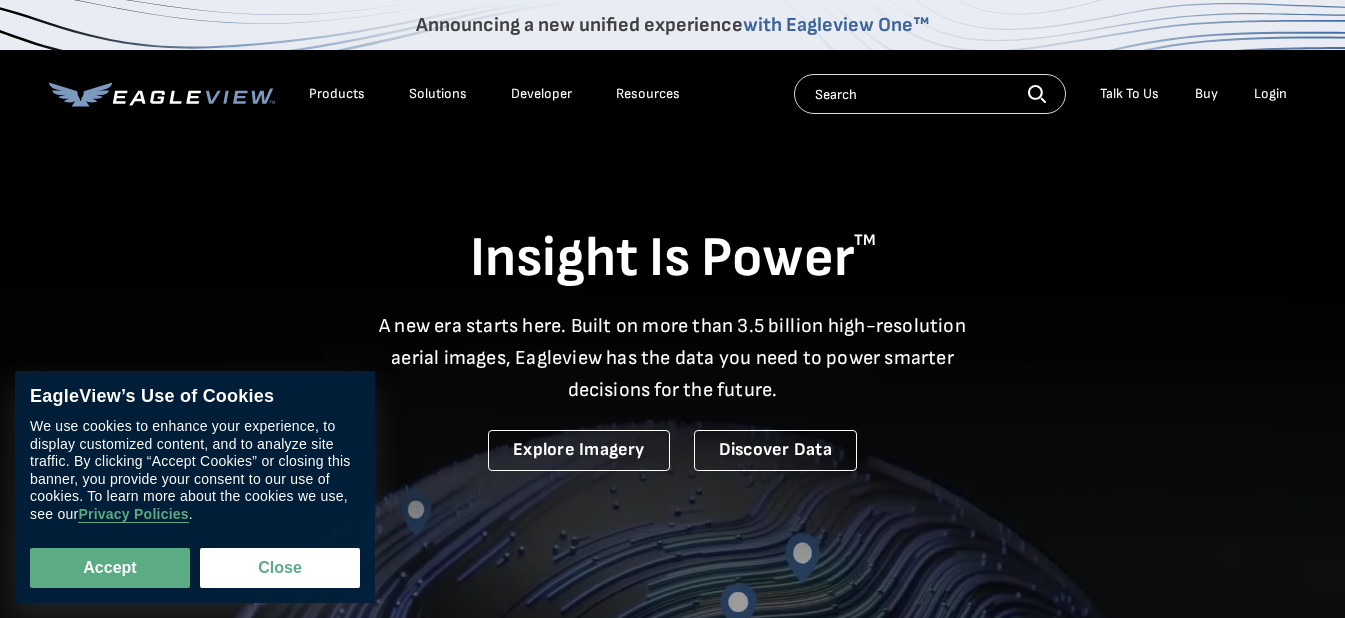 click on "Login" at bounding box center (1270, 94) 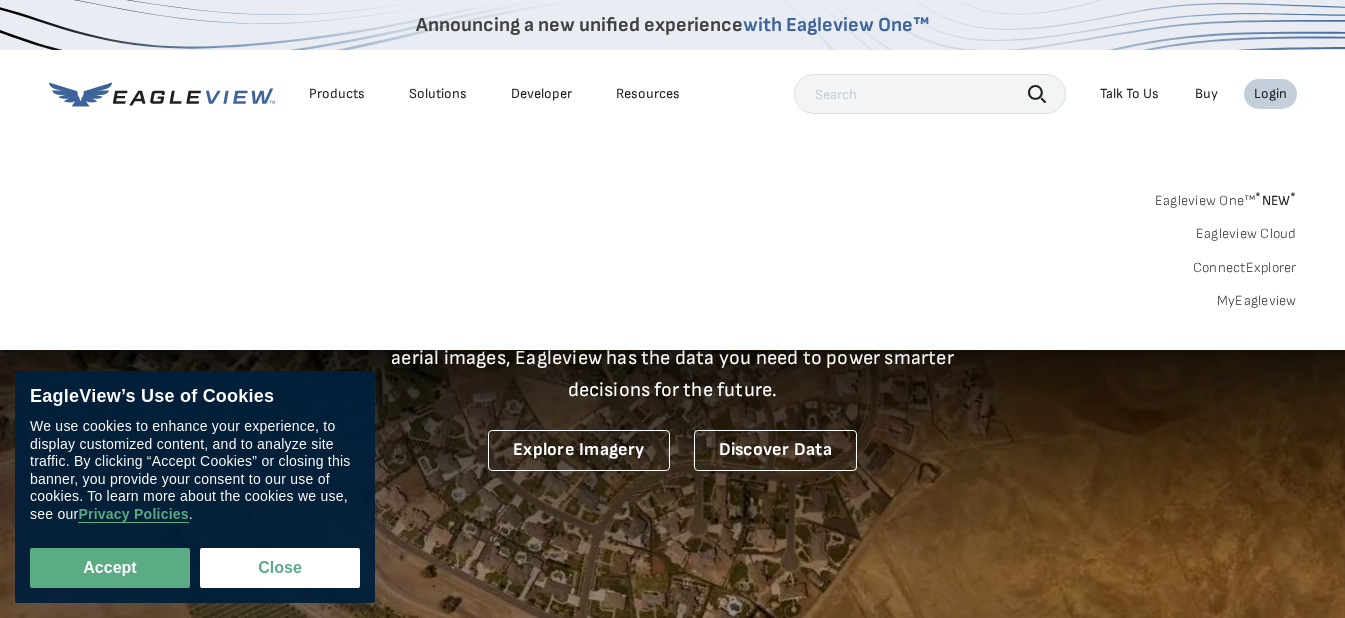 click on "MyEagleview" at bounding box center (1257, 301) 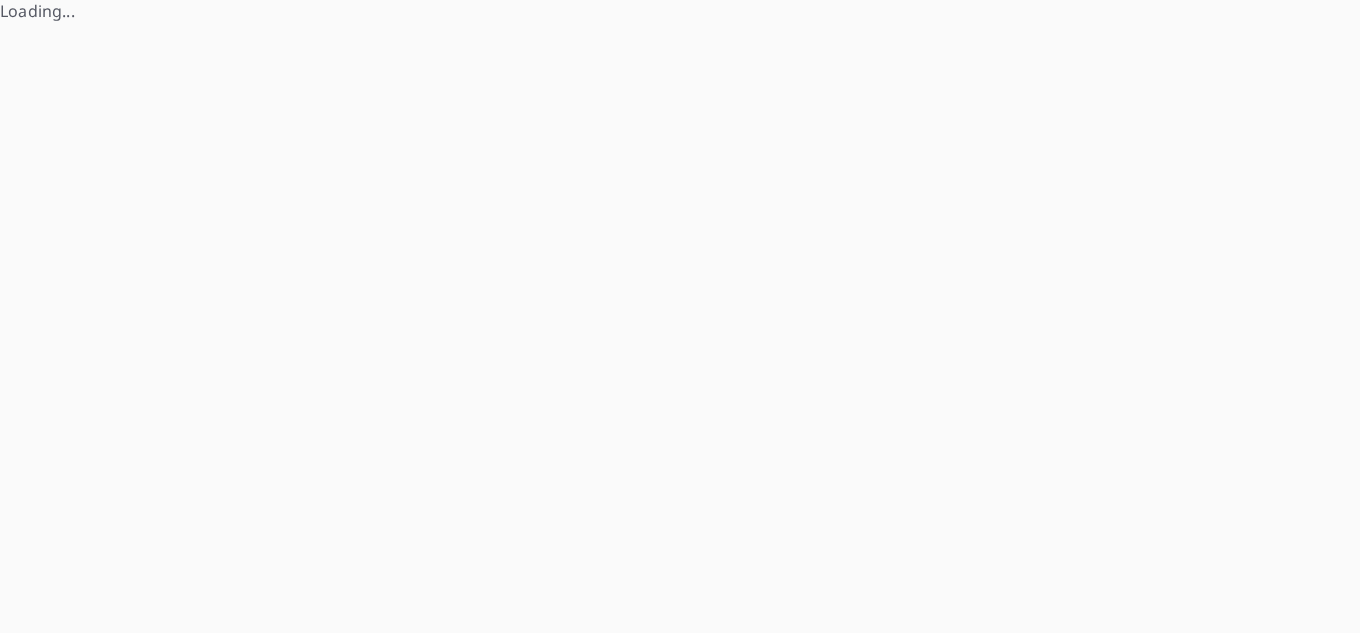 scroll, scrollTop: 0, scrollLeft: 0, axis: both 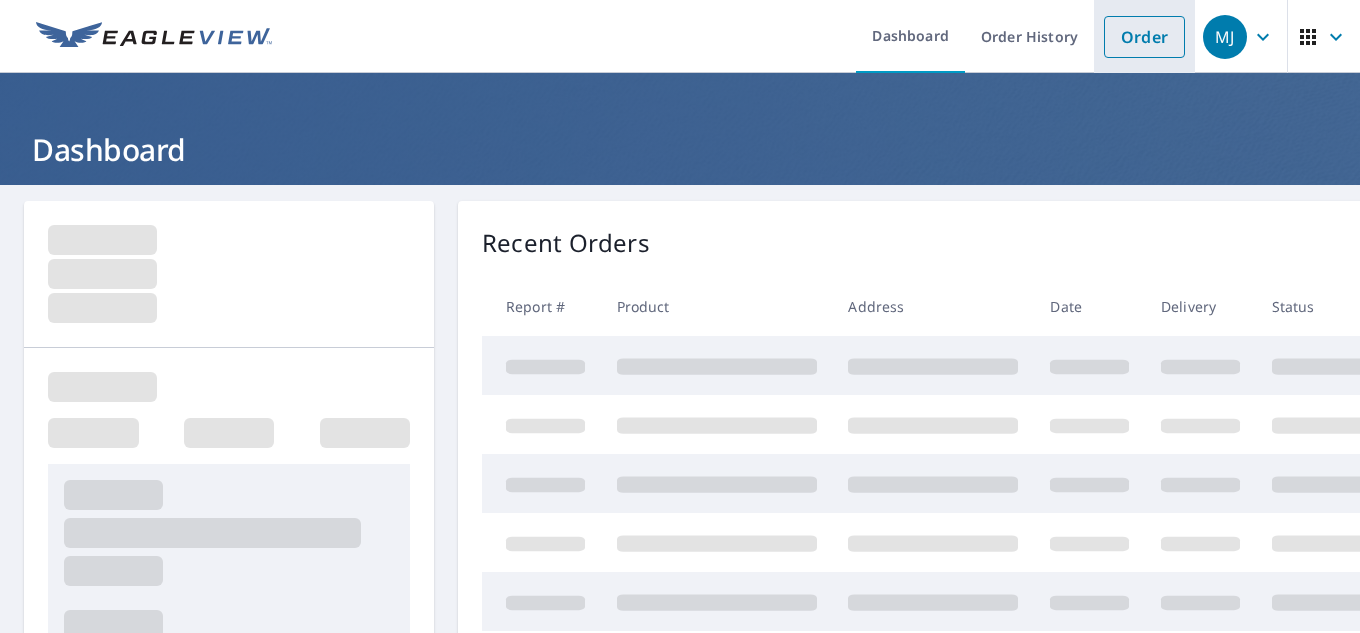 click on "Order" at bounding box center [1144, 37] 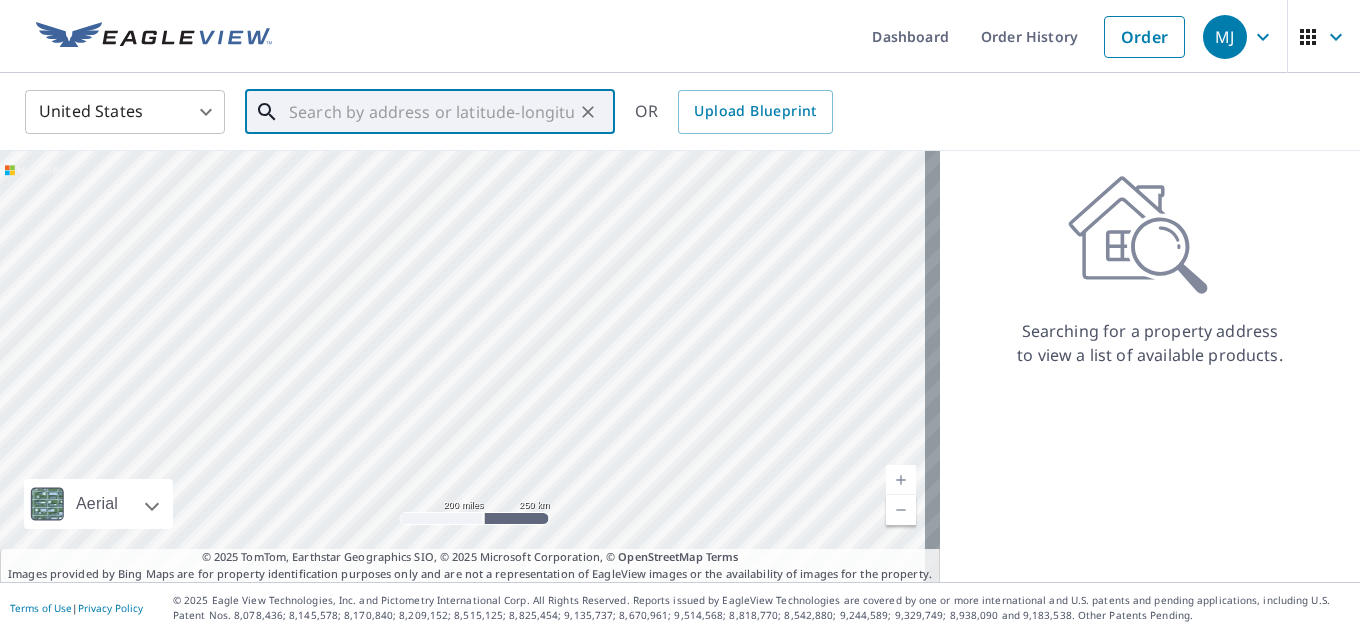 click at bounding box center [431, 112] 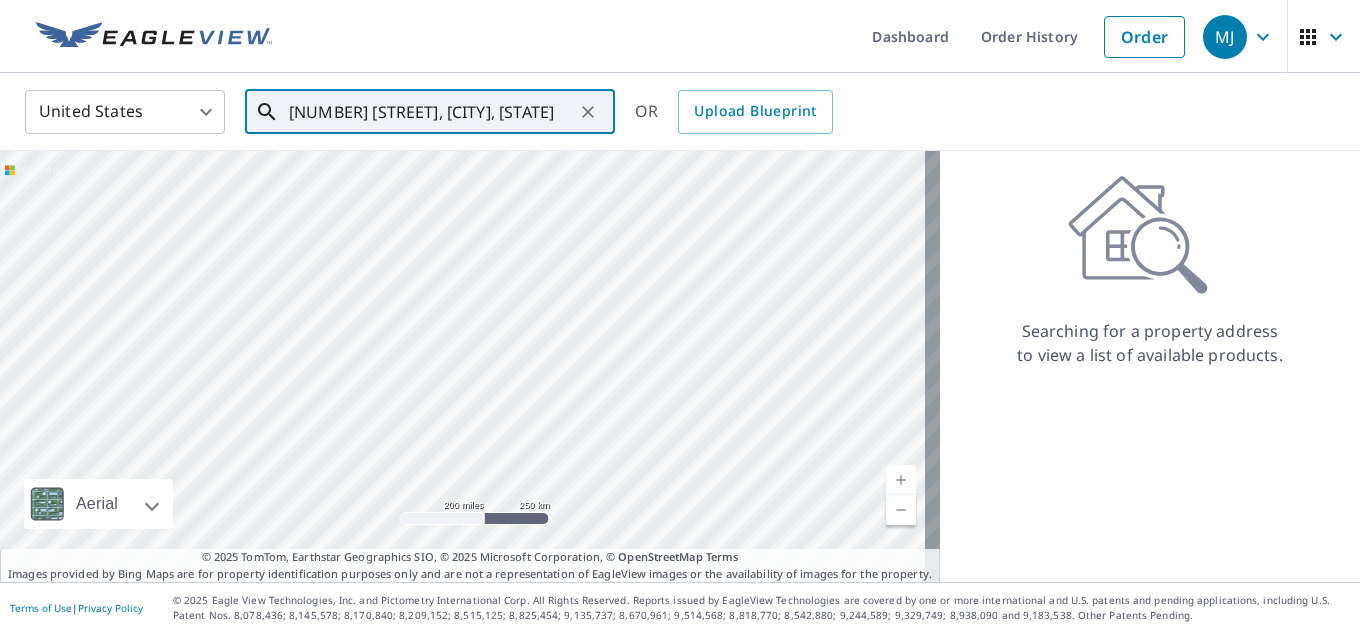 scroll, scrollTop: 0, scrollLeft: 115, axis: horizontal 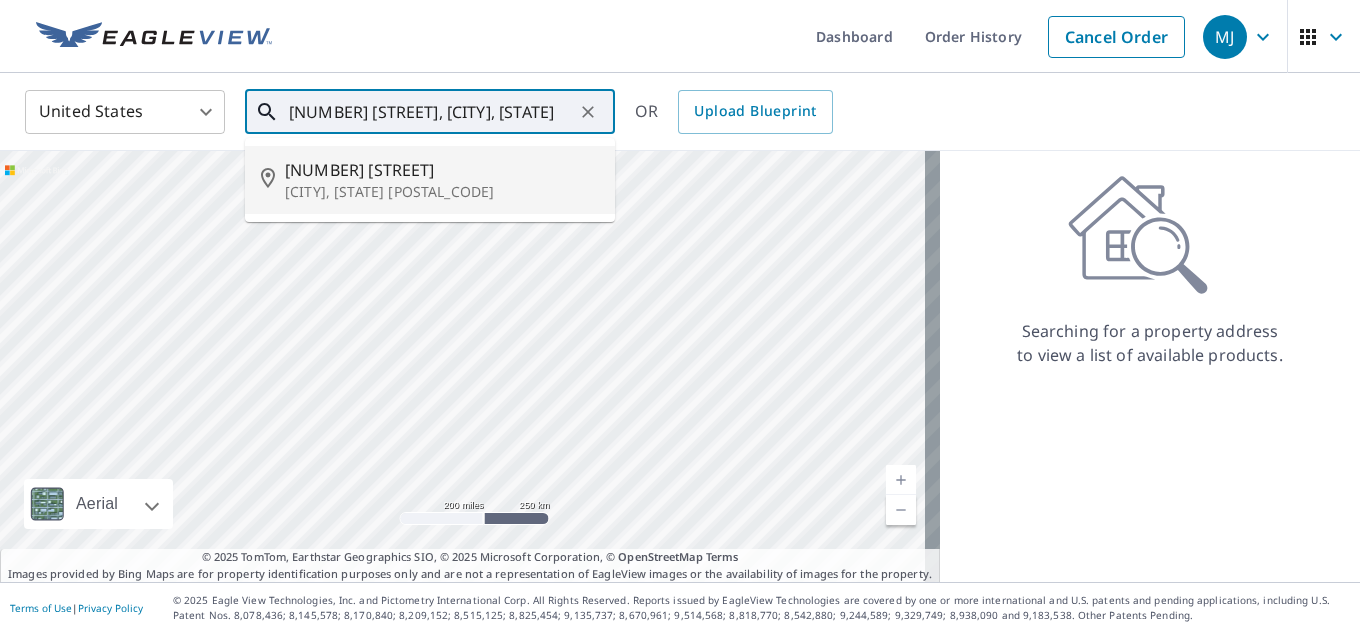click on "[NUMBER] [STREET]" at bounding box center (442, 170) 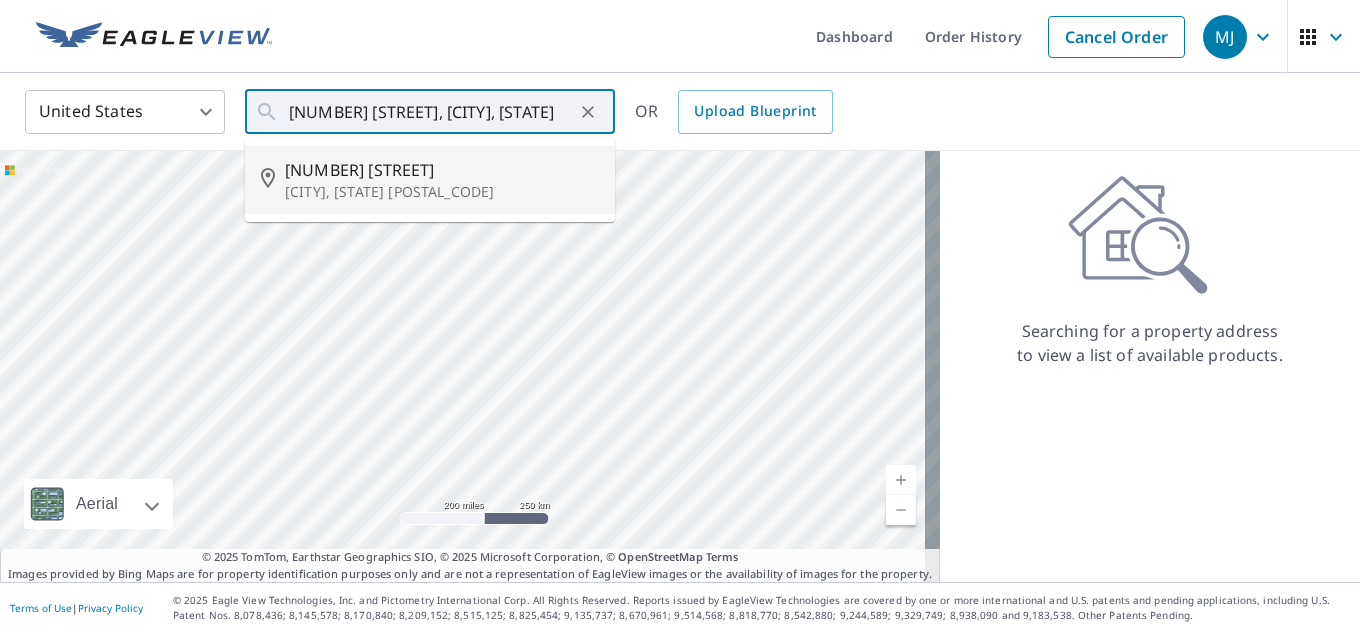 type on "[NUMBER] [STREET], [CITY], [STATE] [POSTAL_CODE]" 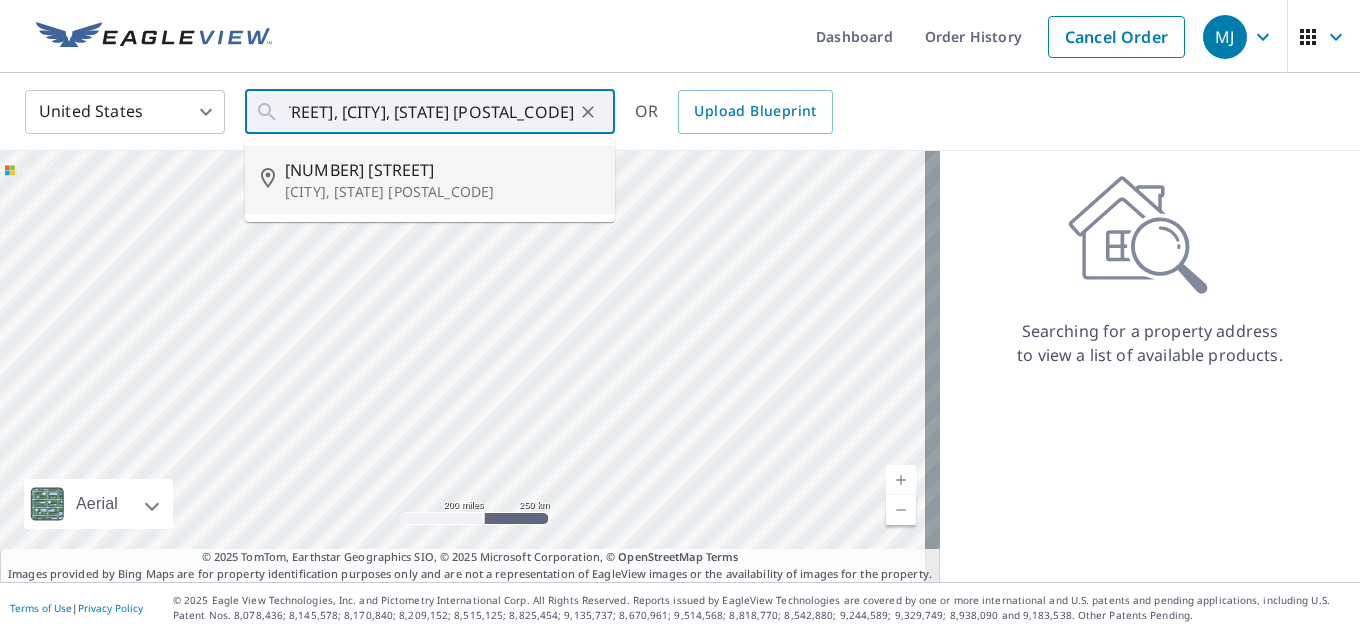 scroll, scrollTop: 0, scrollLeft: 0, axis: both 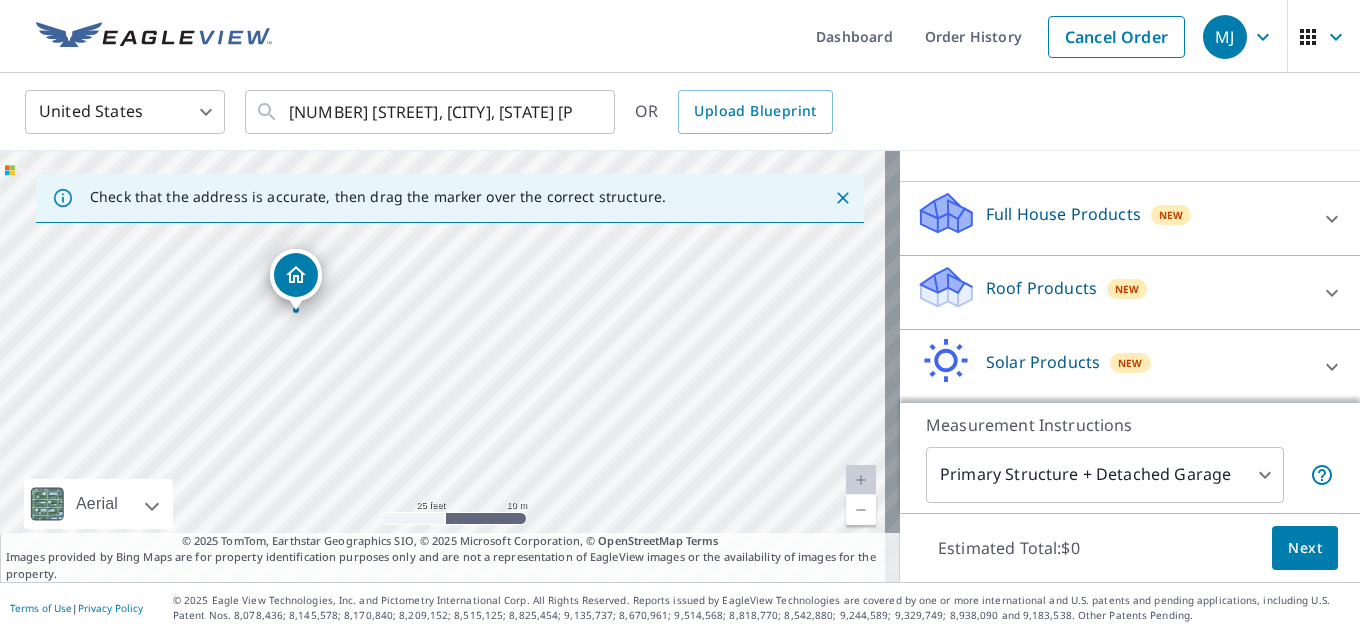 click on "Roof Products" at bounding box center [1041, 288] 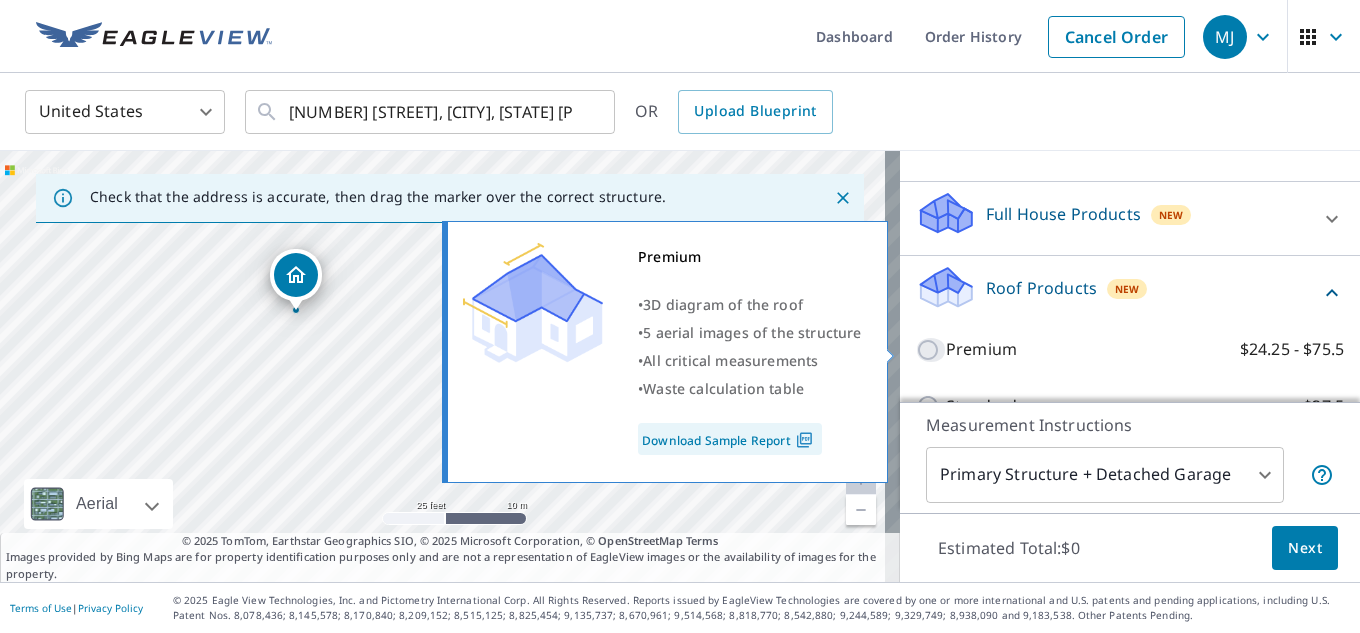 click on "Premium $24.25 - $75.5" at bounding box center (931, 350) 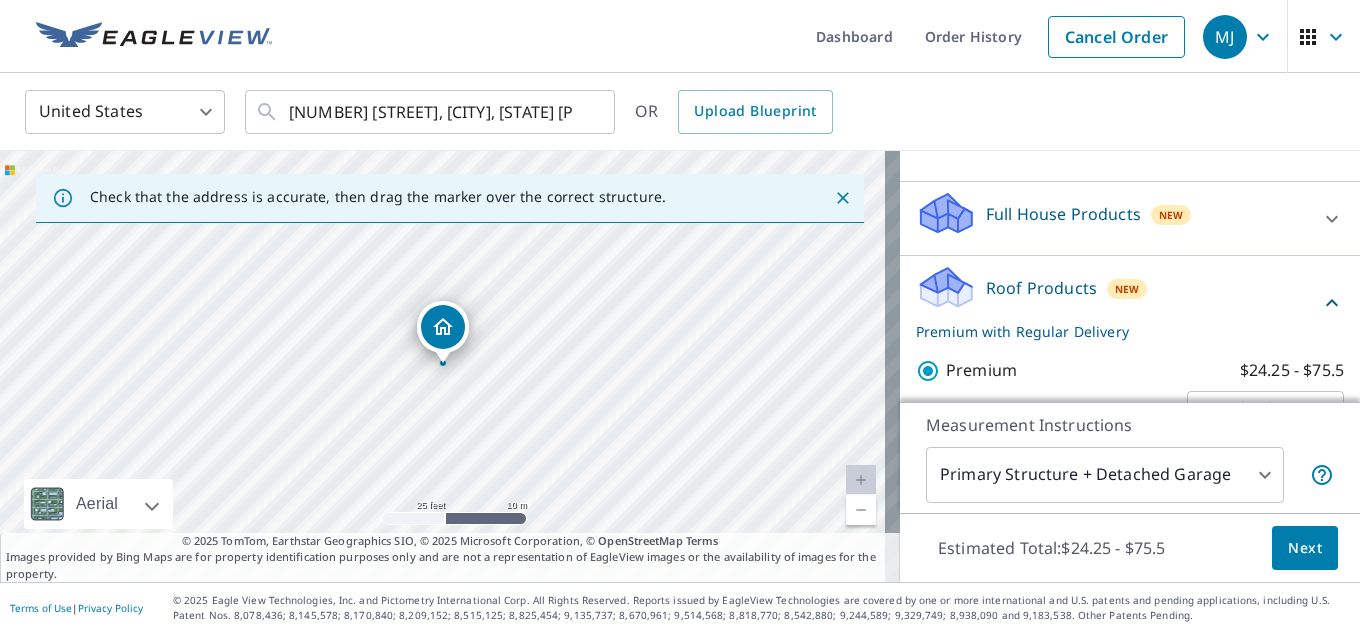 click on "Next" at bounding box center [1305, 548] 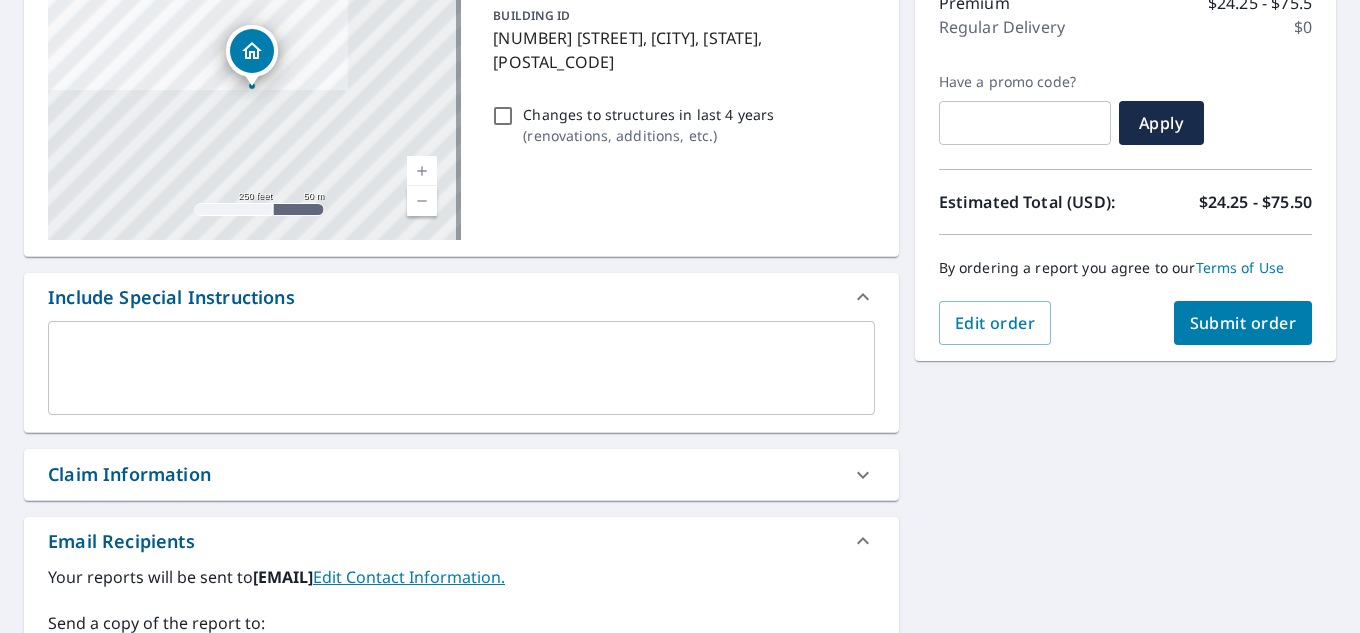 scroll, scrollTop: 300, scrollLeft: 0, axis: vertical 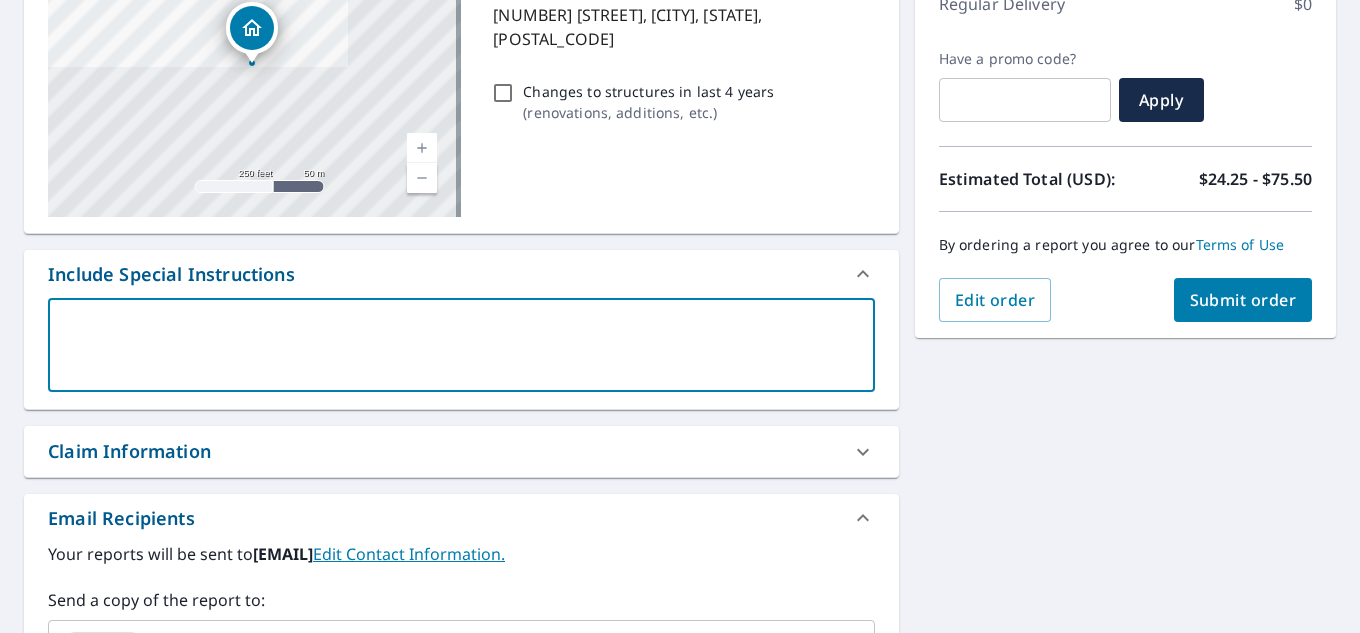 click at bounding box center (461, 345) 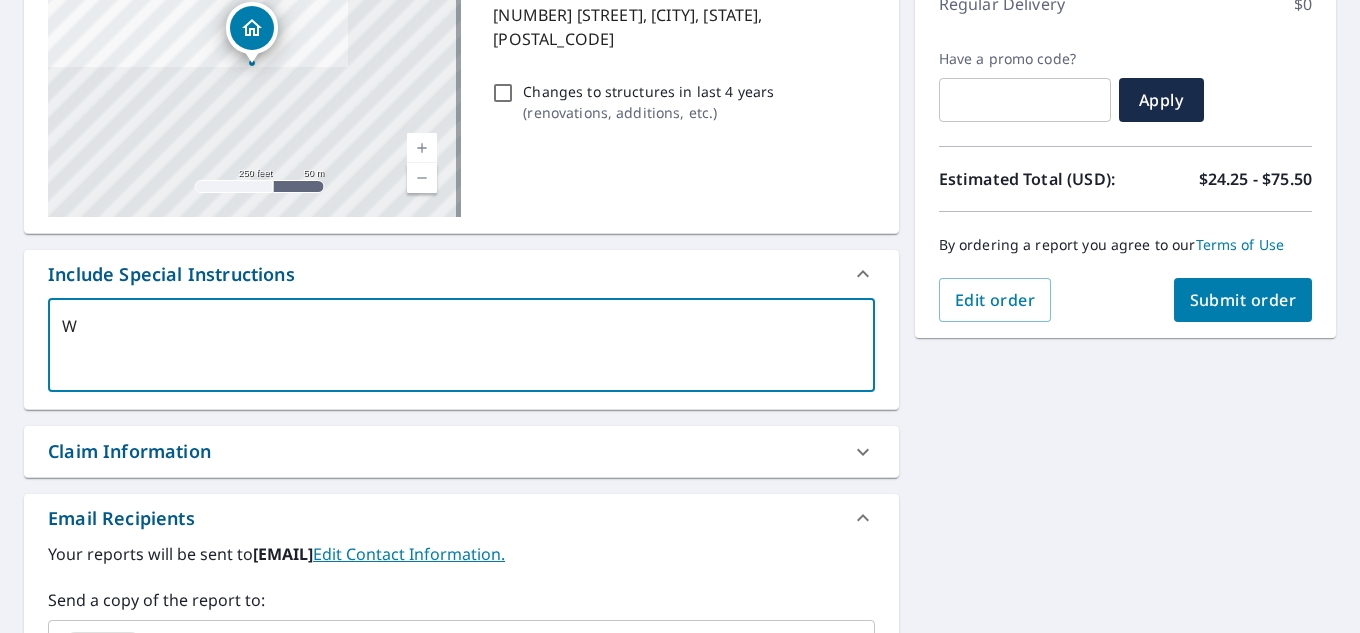 type on "Wh" 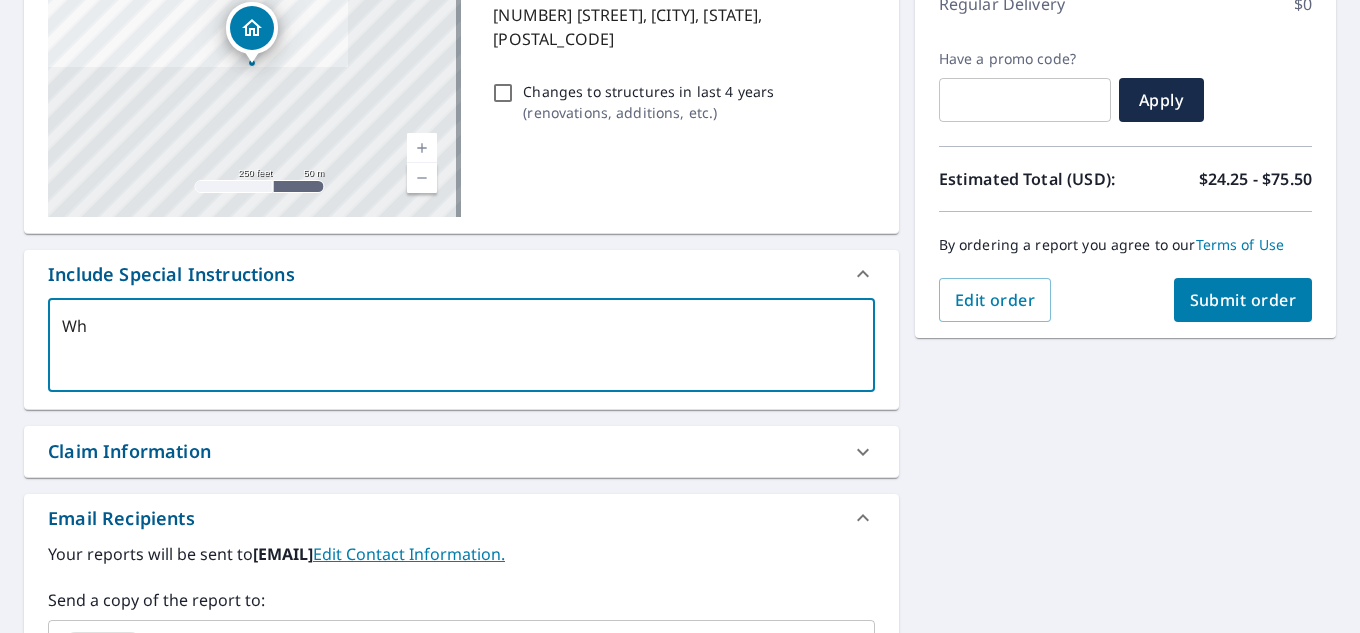 type on "Whi" 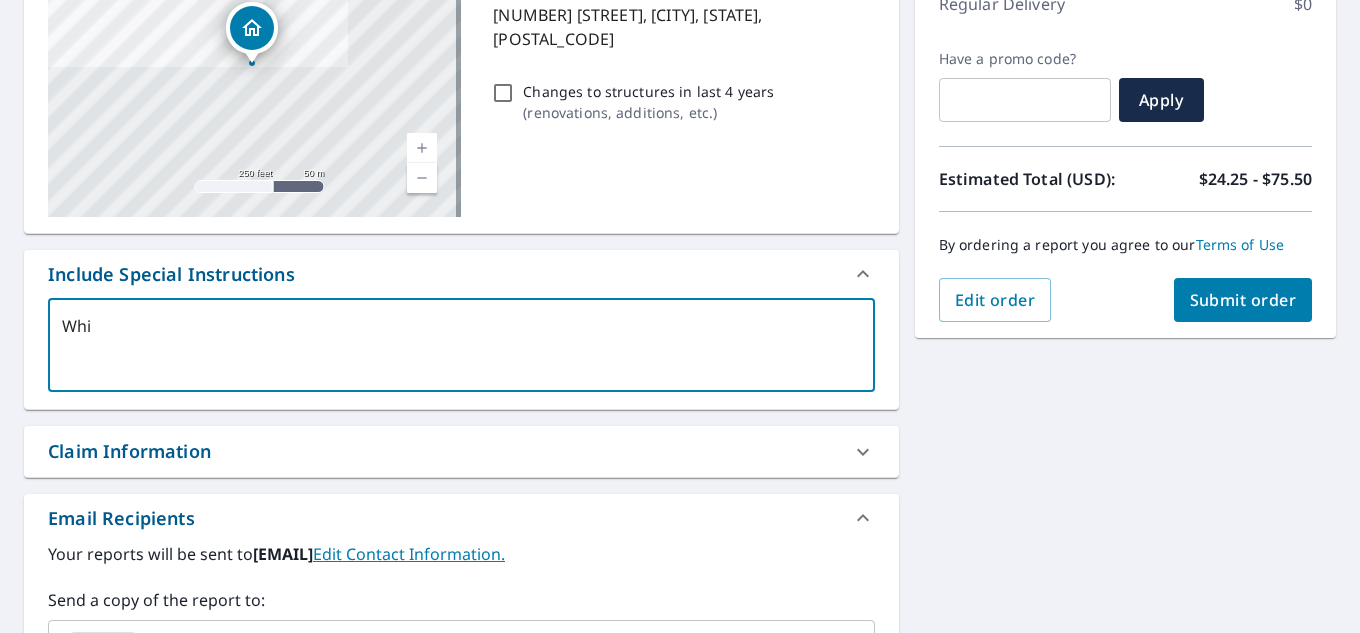 type on "Whit" 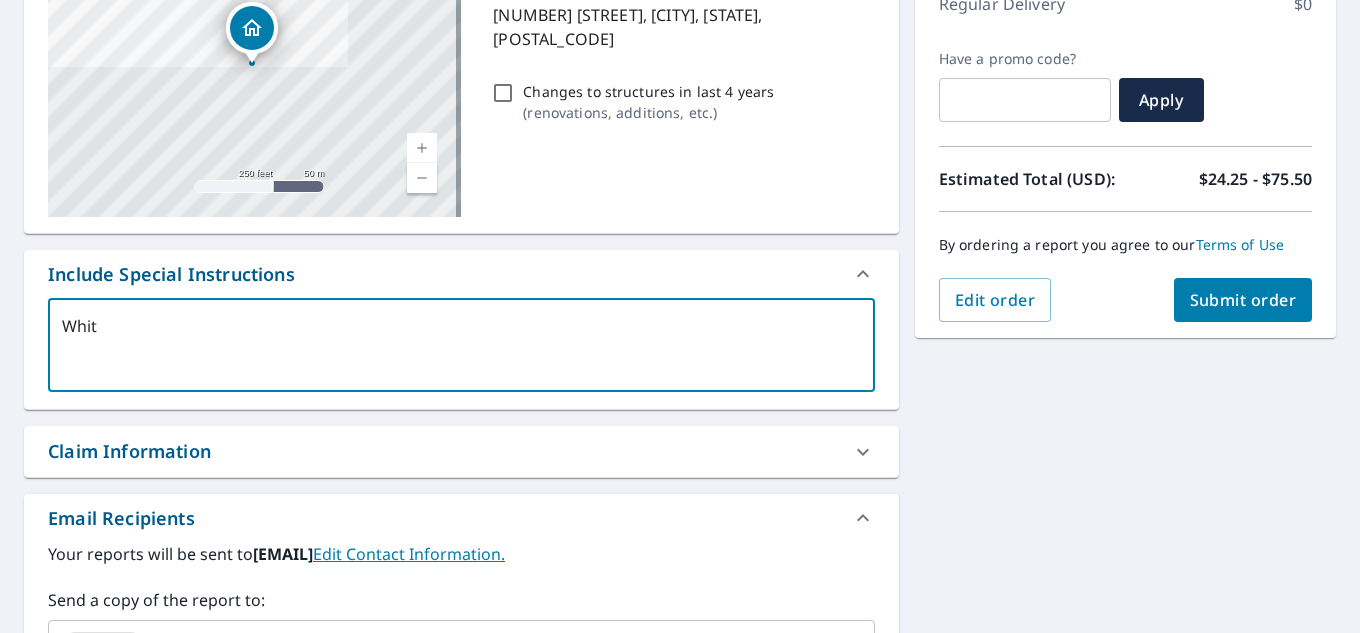 type on "Whita" 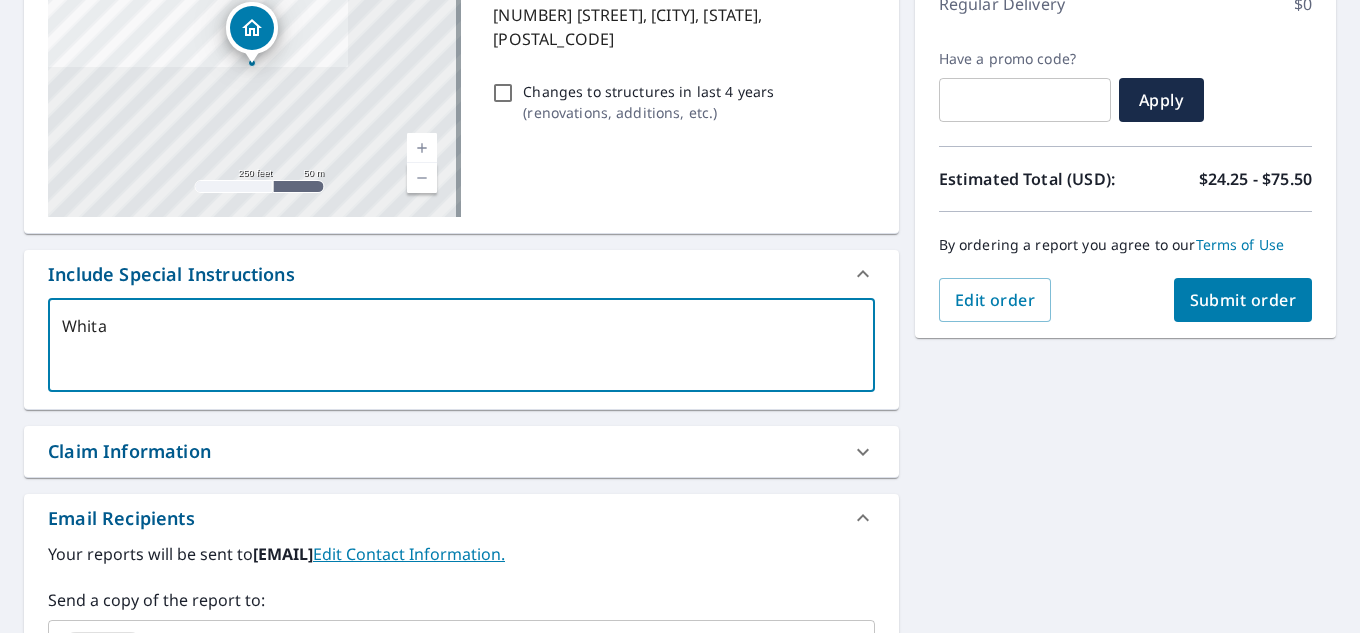 type on "Whitak" 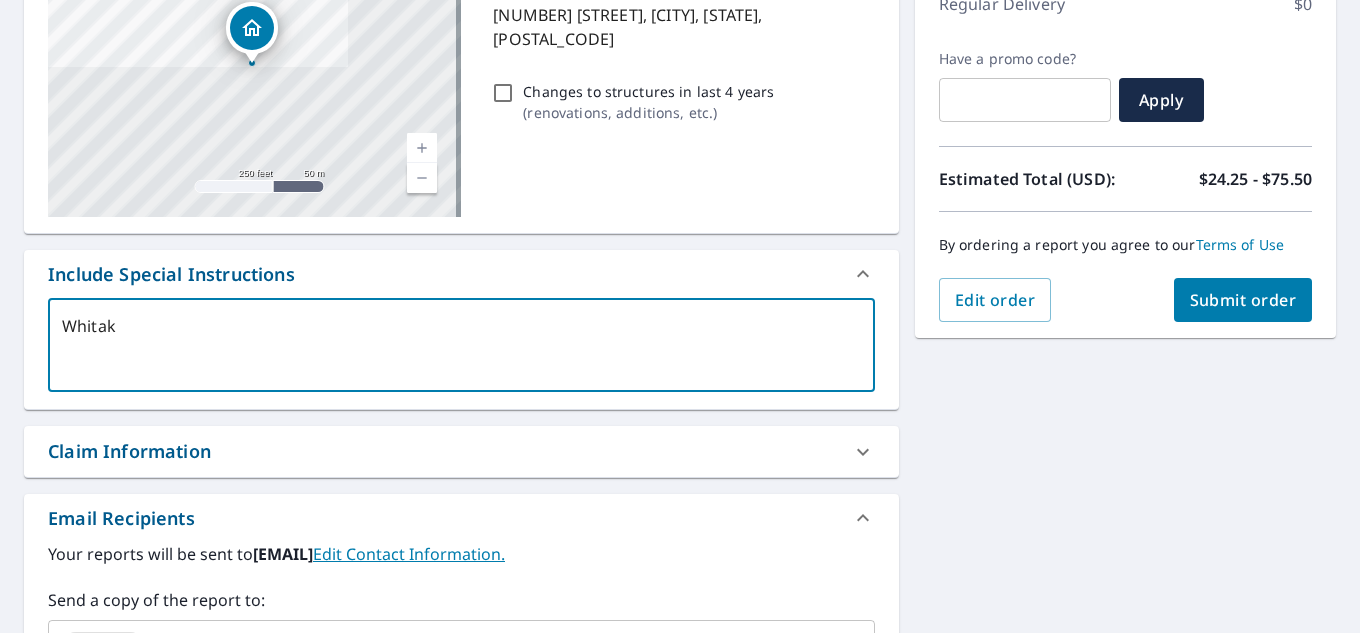 type on "Whitake" 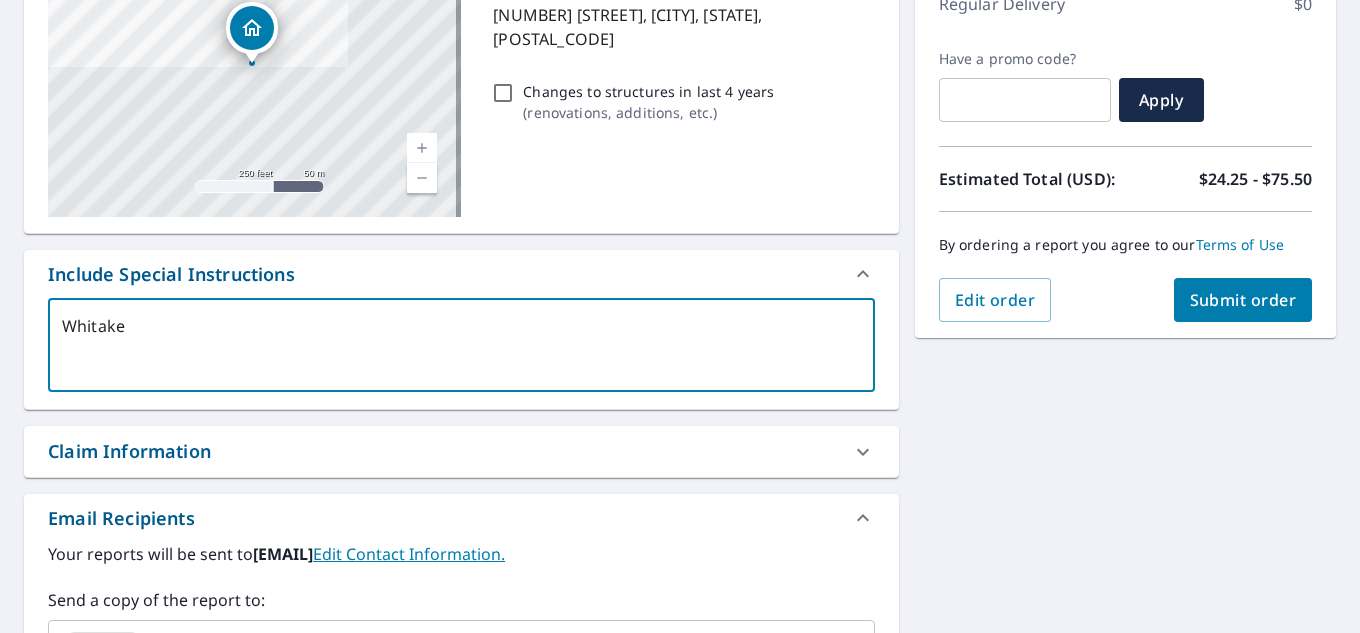 type on "Whitaker" 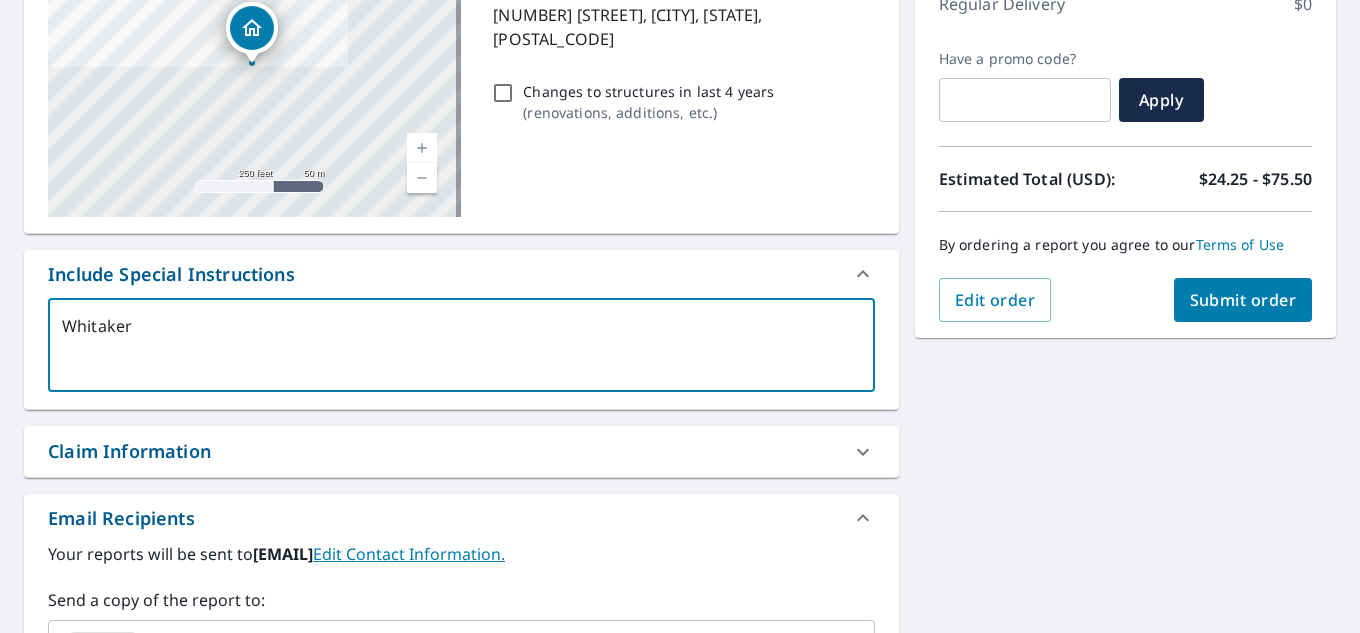type on "Whitaker/" 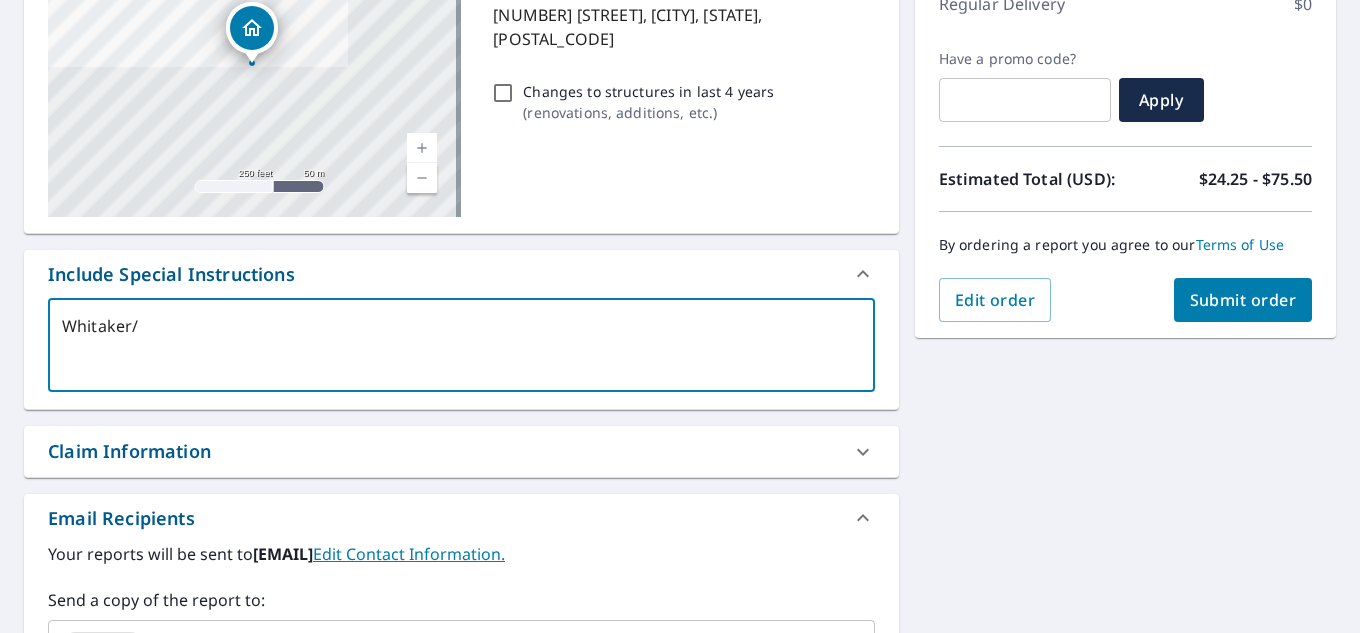 paste on "[LAST] & [FIRST] [LAST]" 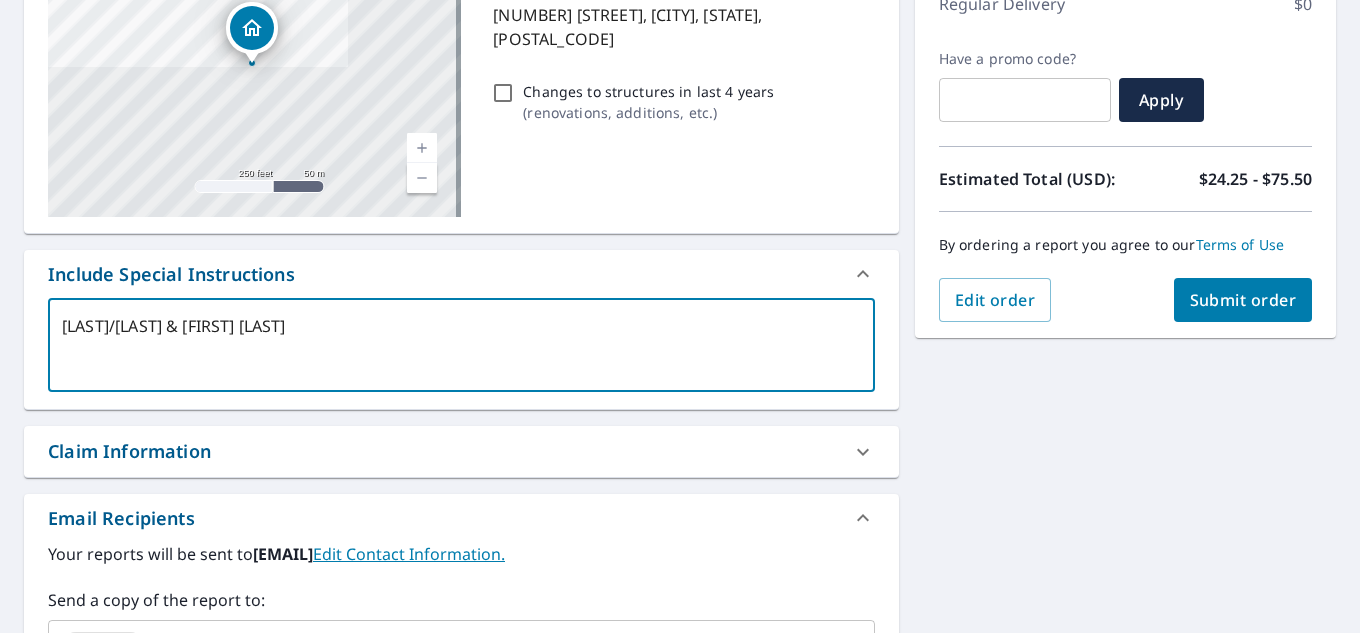 drag, startPoint x: 216, startPoint y: 322, endPoint x: 259, endPoint y: 327, distance: 43.289722 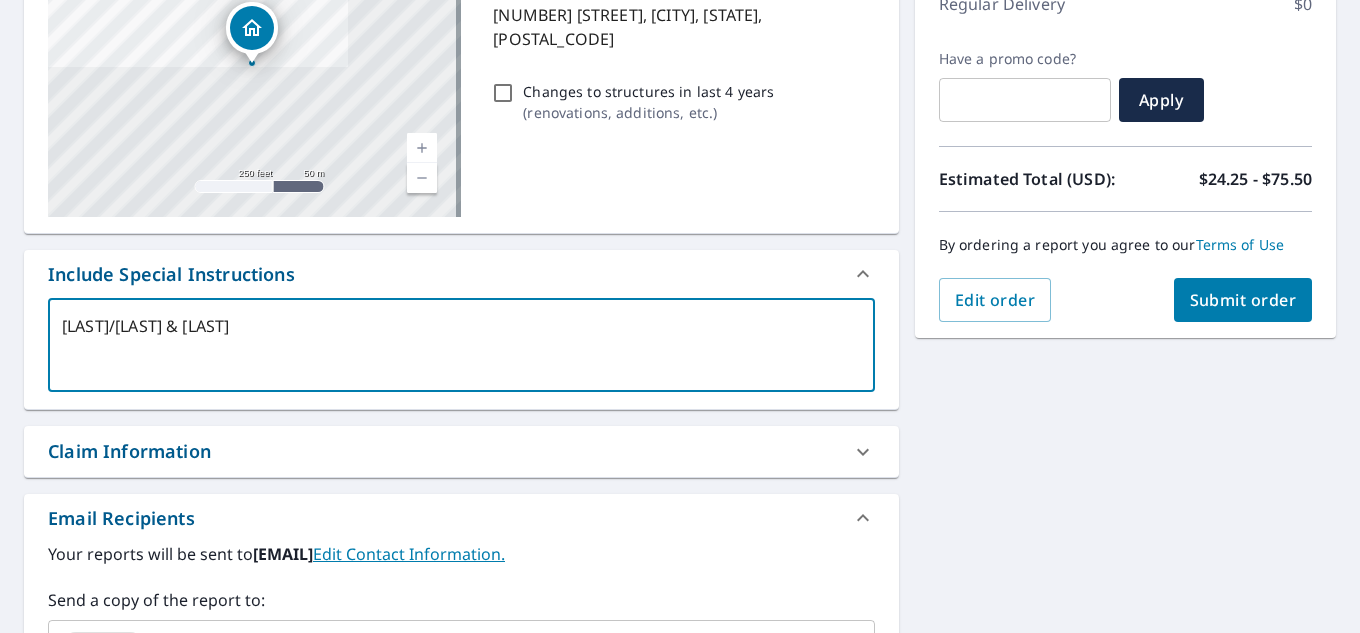 drag, startPoint x: 62, startPoint y: 329, endPoint x: 262, endPoint y: 315, distance: 200.4894 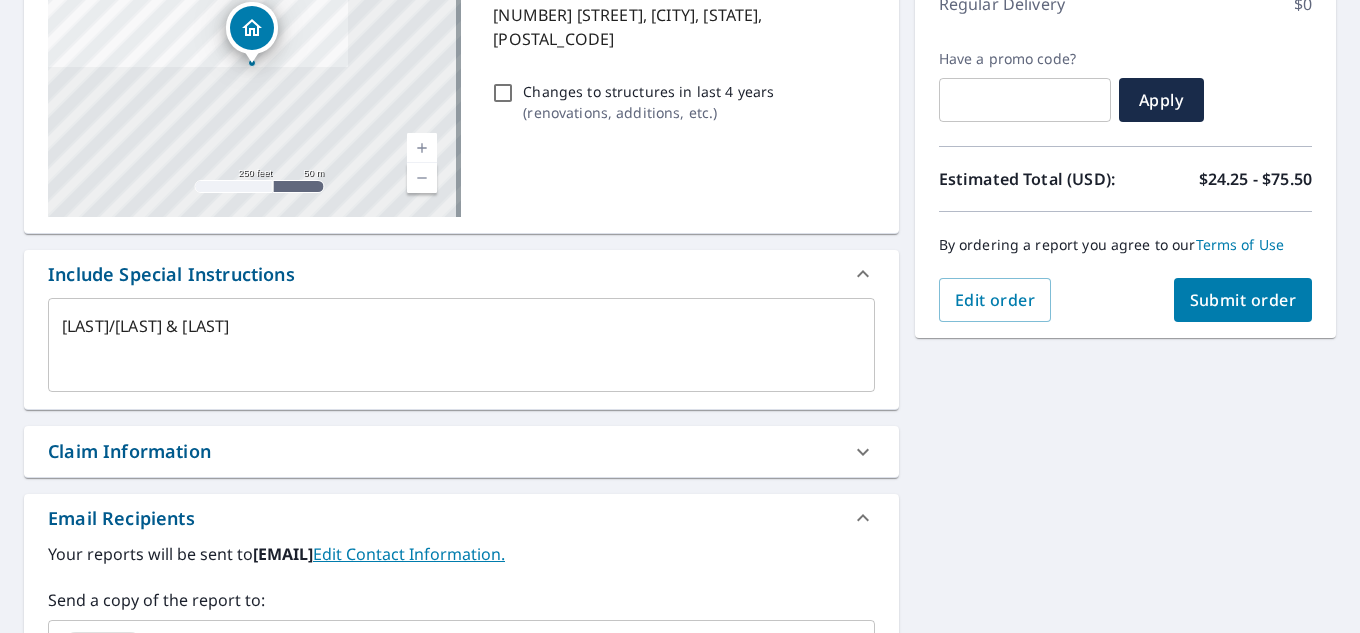 click on "Claim Information" at bounding box center (129, 451) 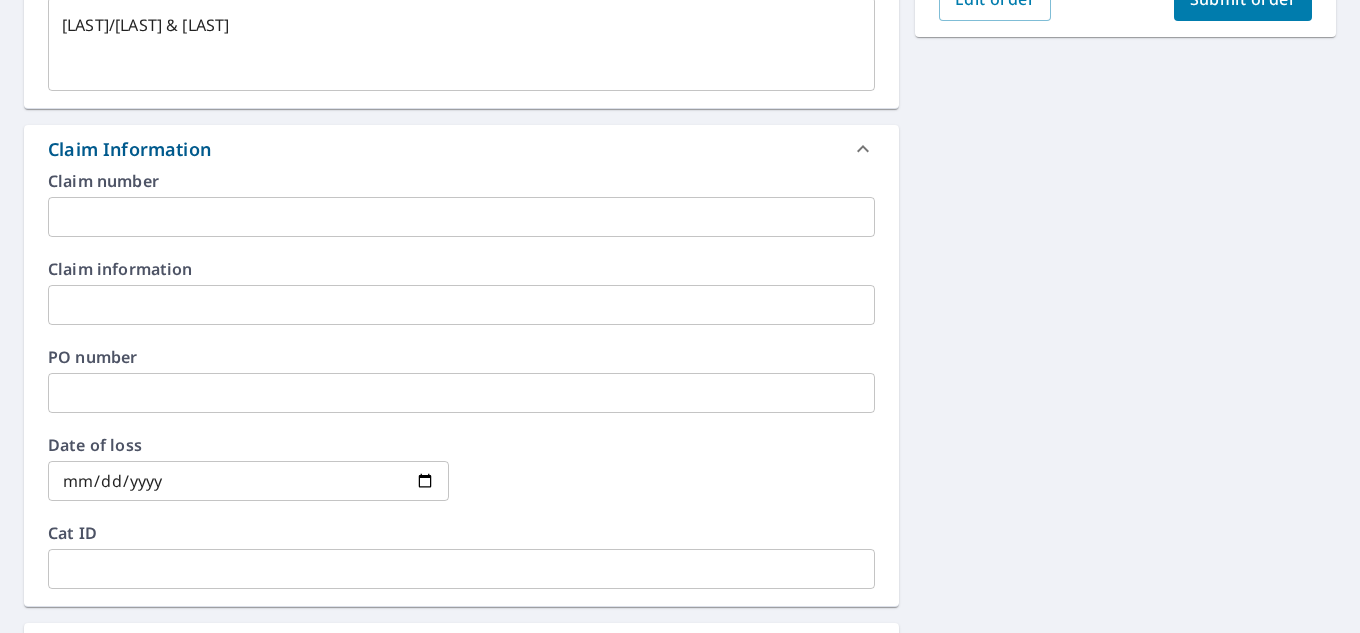 scroll, scrollTop: 700, scrollLeft: 0, axis: vertical 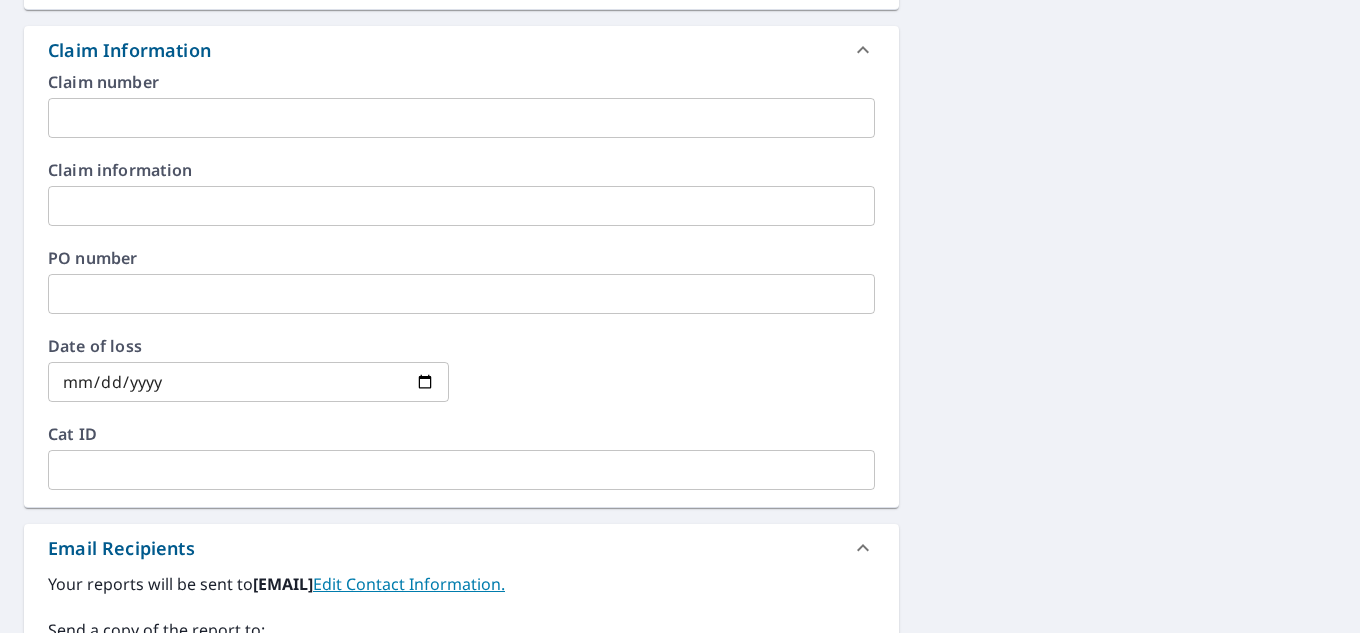 click at bounding box center (461, 118) 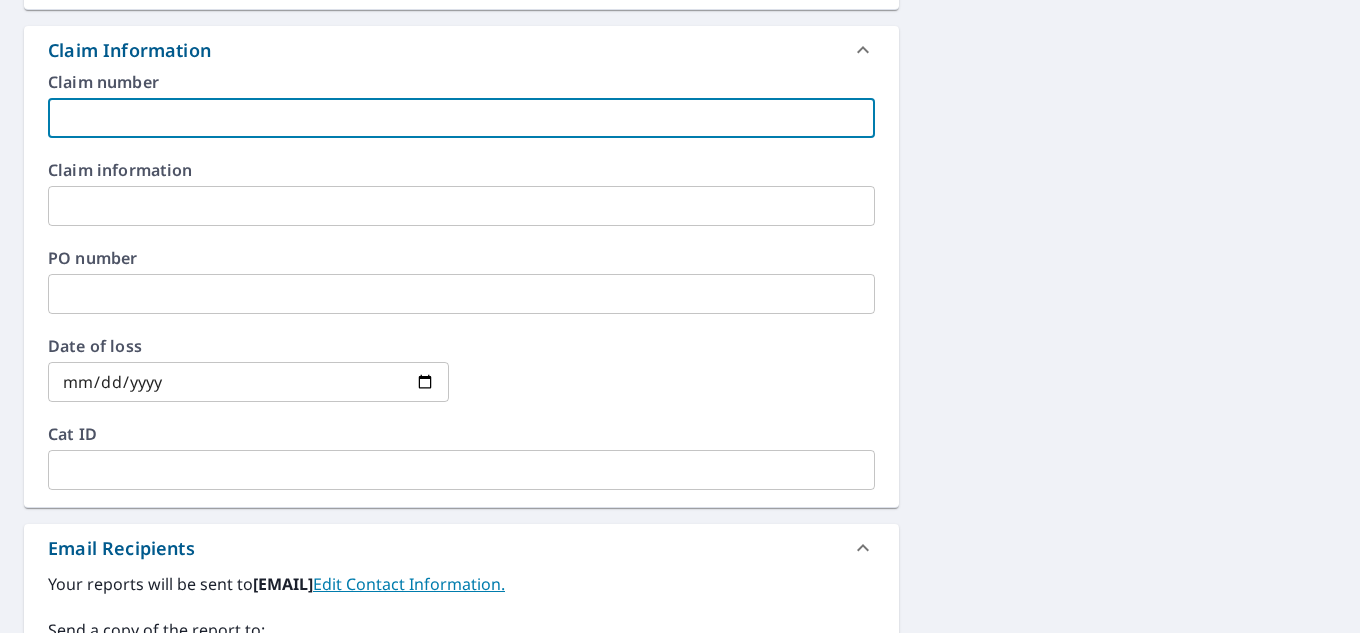 paste on "[LAST]/[LAST] & [LAST]" 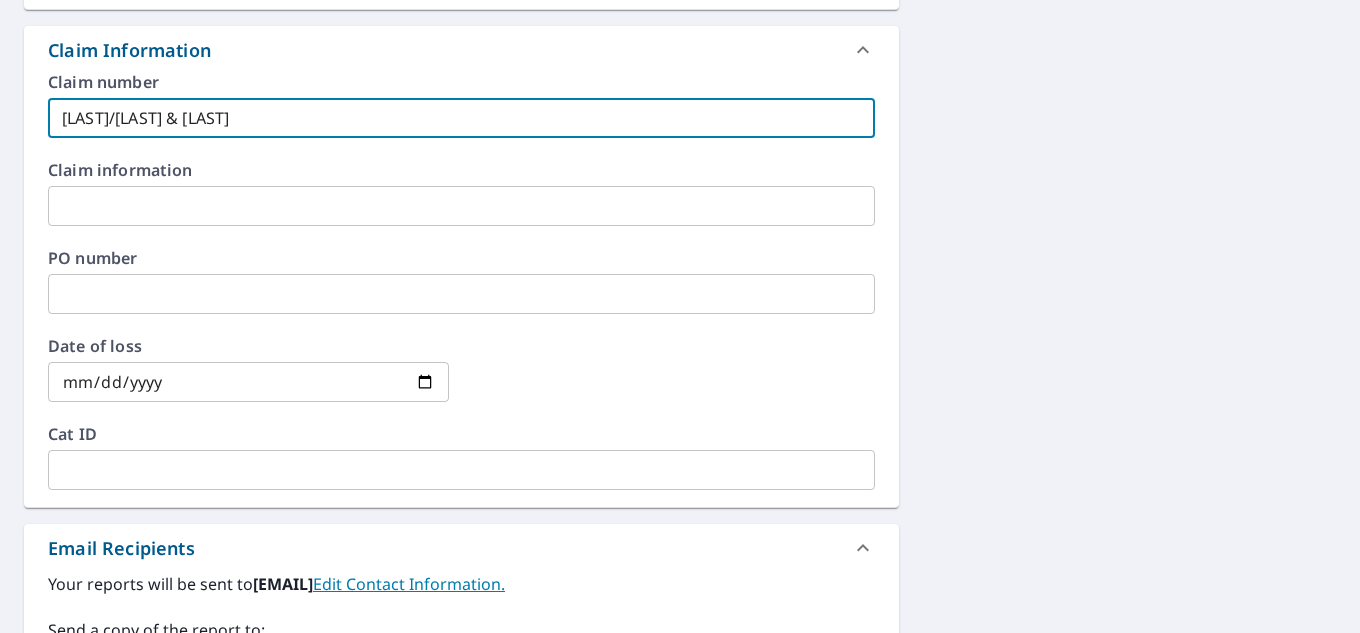 type on "[LAST]/[LAST] & [LAST]" 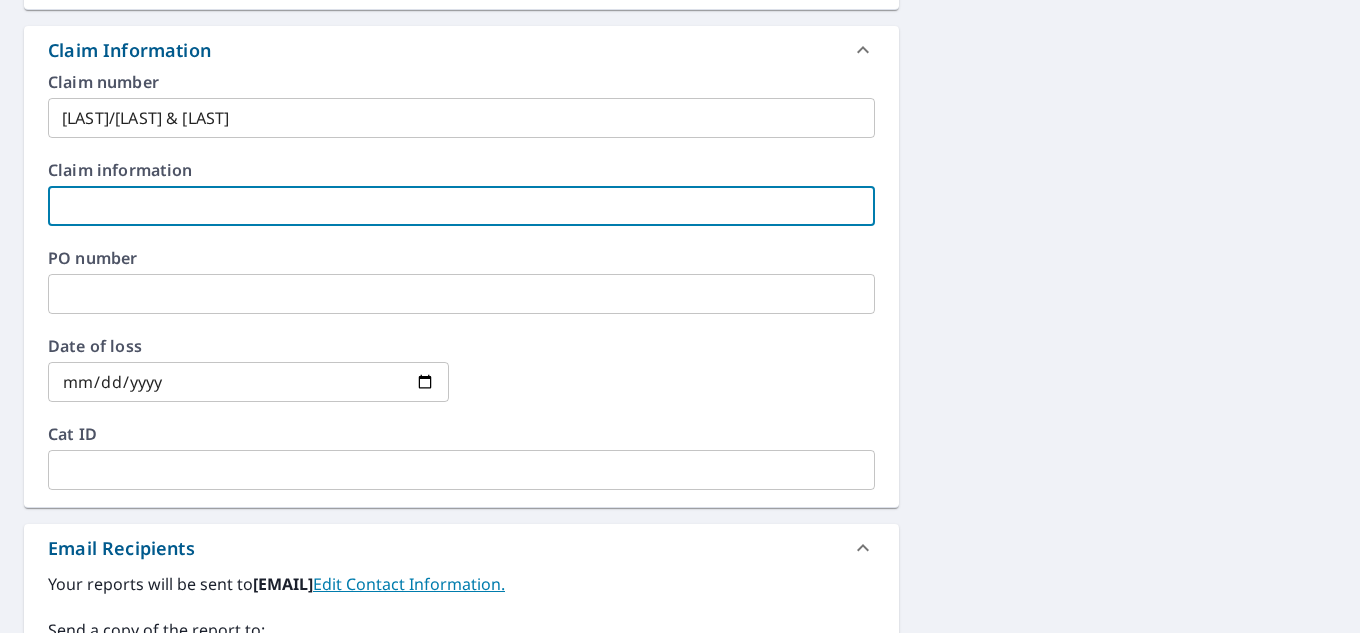 paste on "[LAST]/[LAST] & [LAST]" 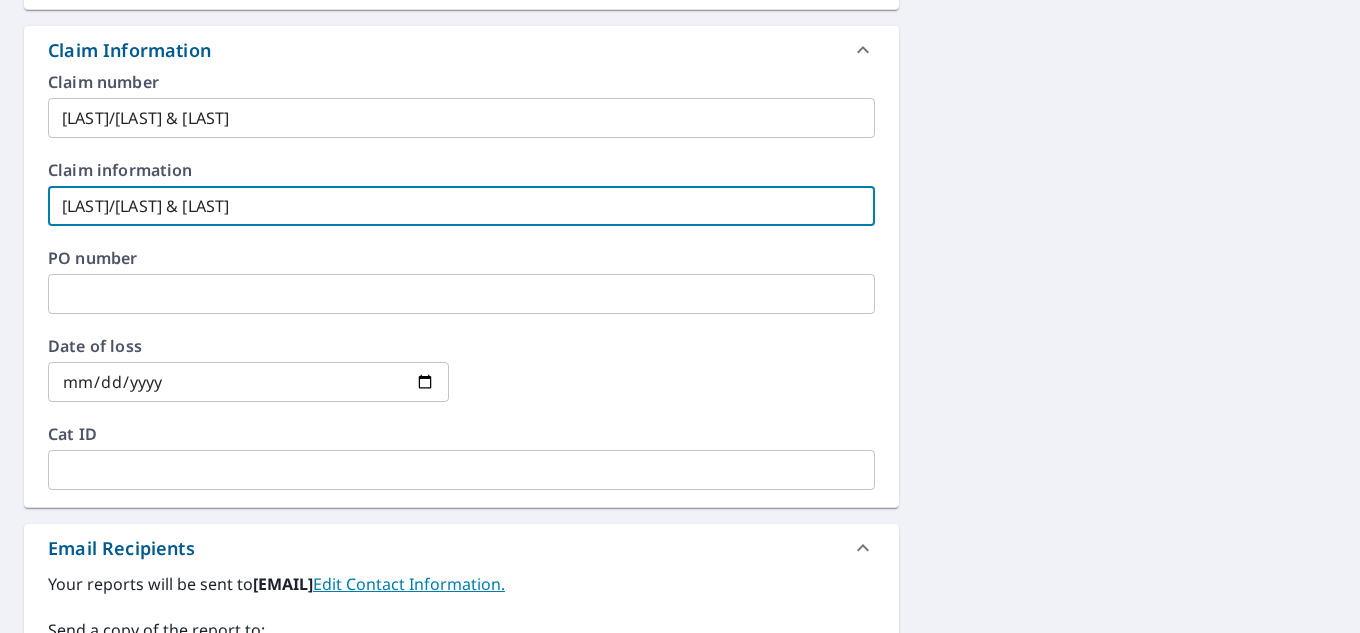 type on "[LAST]/[LAST] & [LAST]" 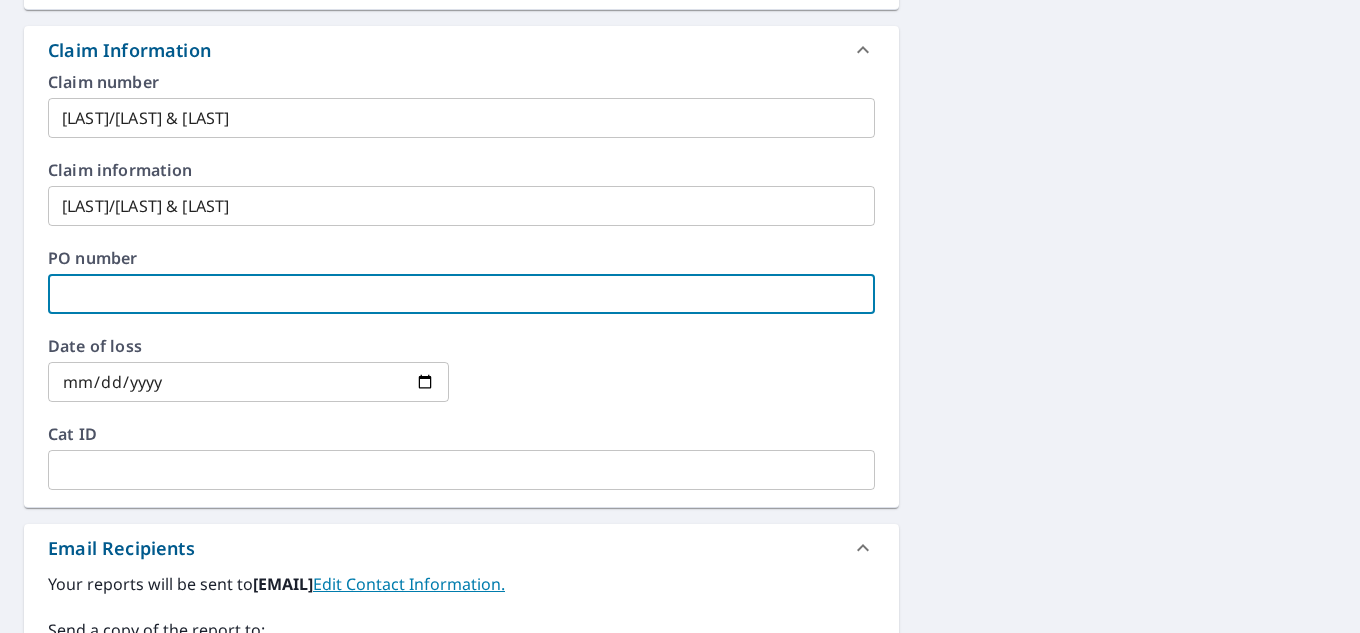 paste on "[LAST]/[LAST] & [LAST]" 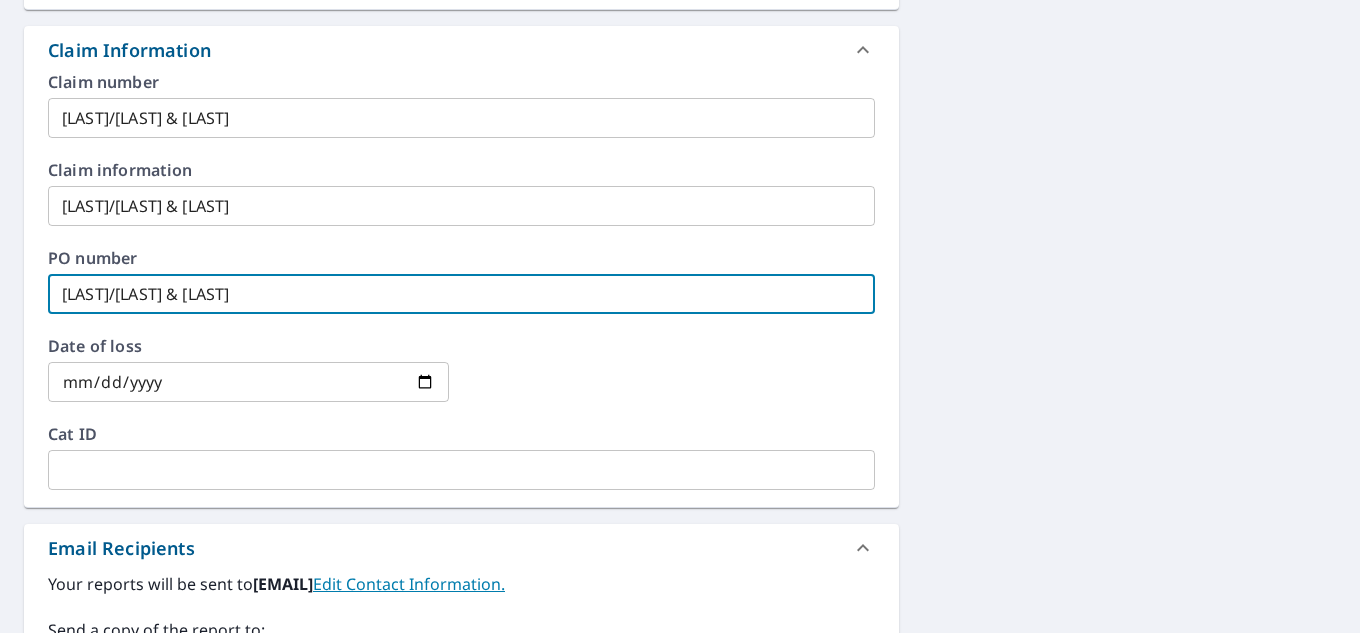 type on "[LAST]/[LAST] & [LAST]" 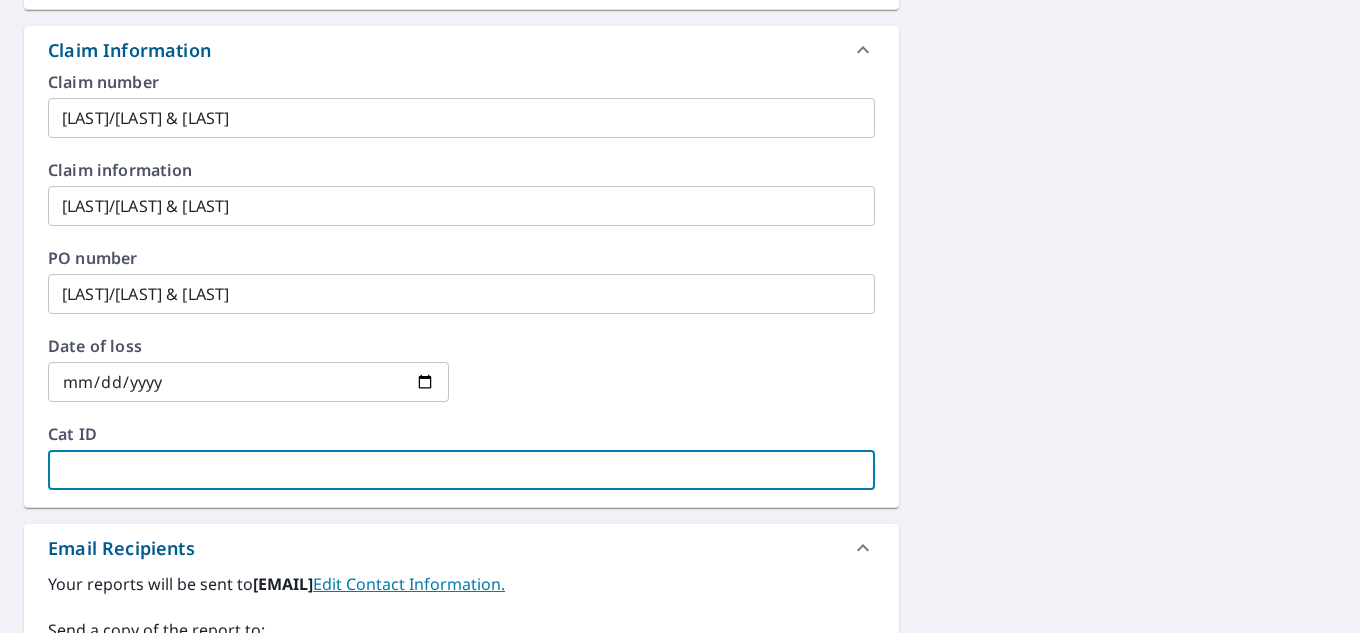 paste on "[LAST]/[LAST] & [LAST]" 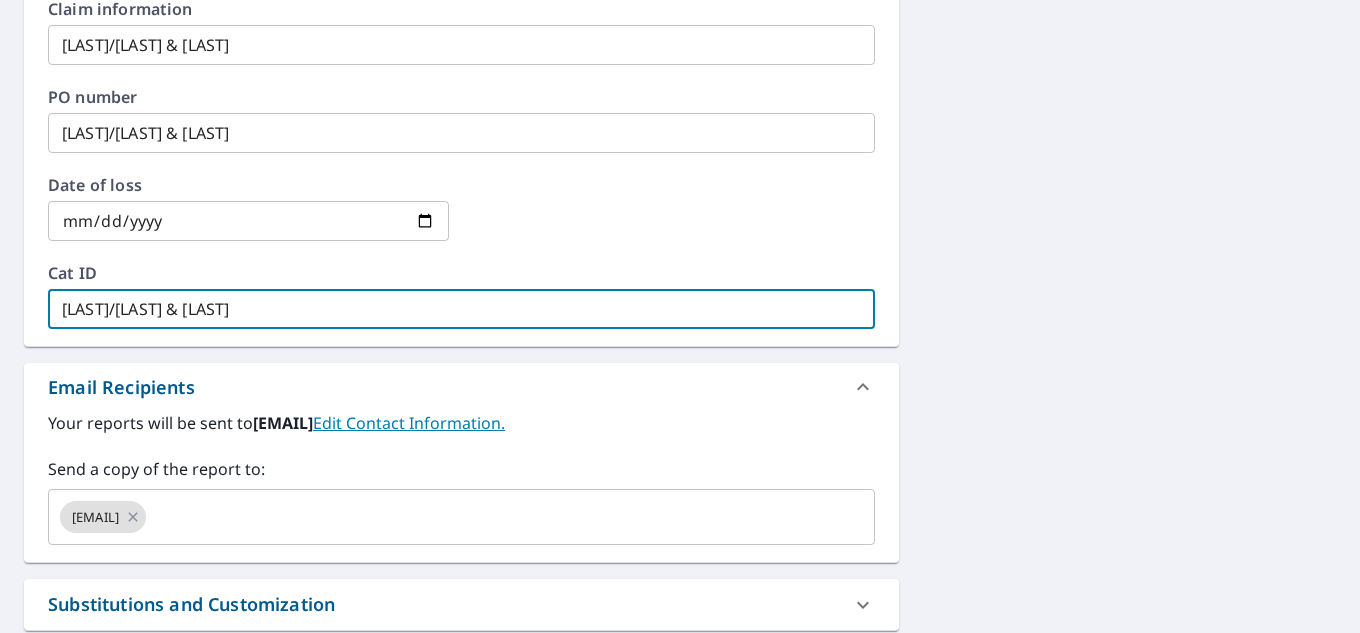 scroll, scrollTop: 1089, scrollLeft: 0, axis: vertical 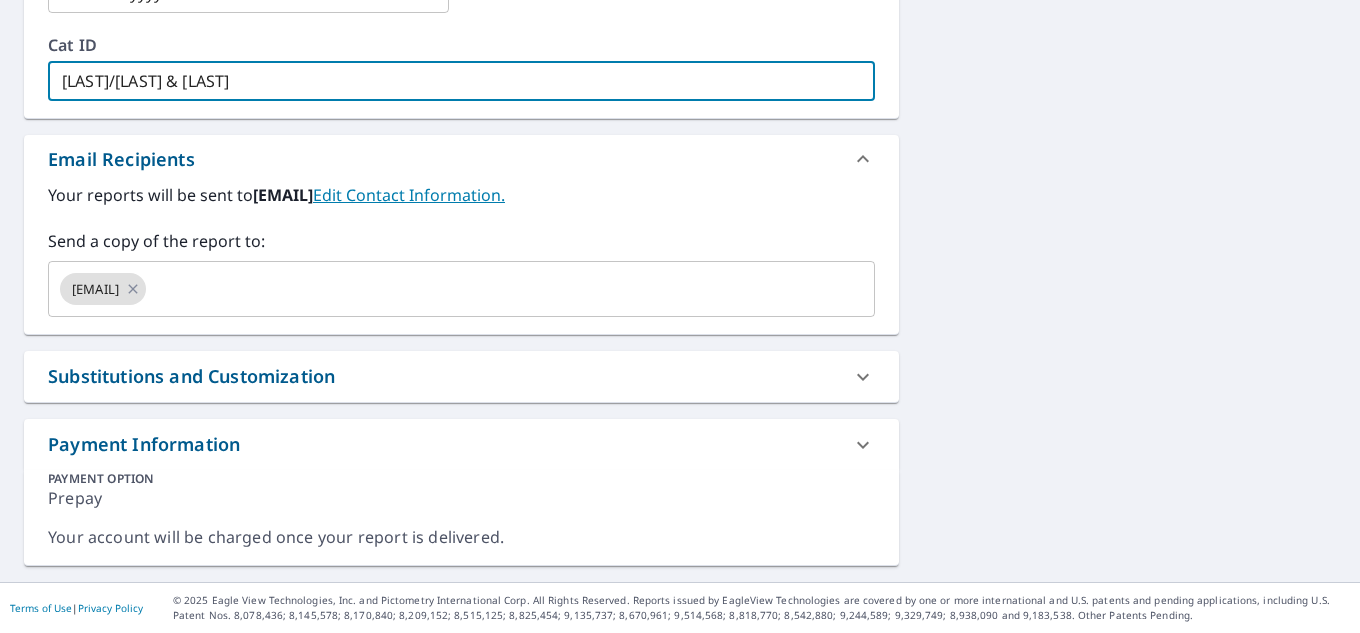 type on "[LAST]/[LAST] & [LAST]" 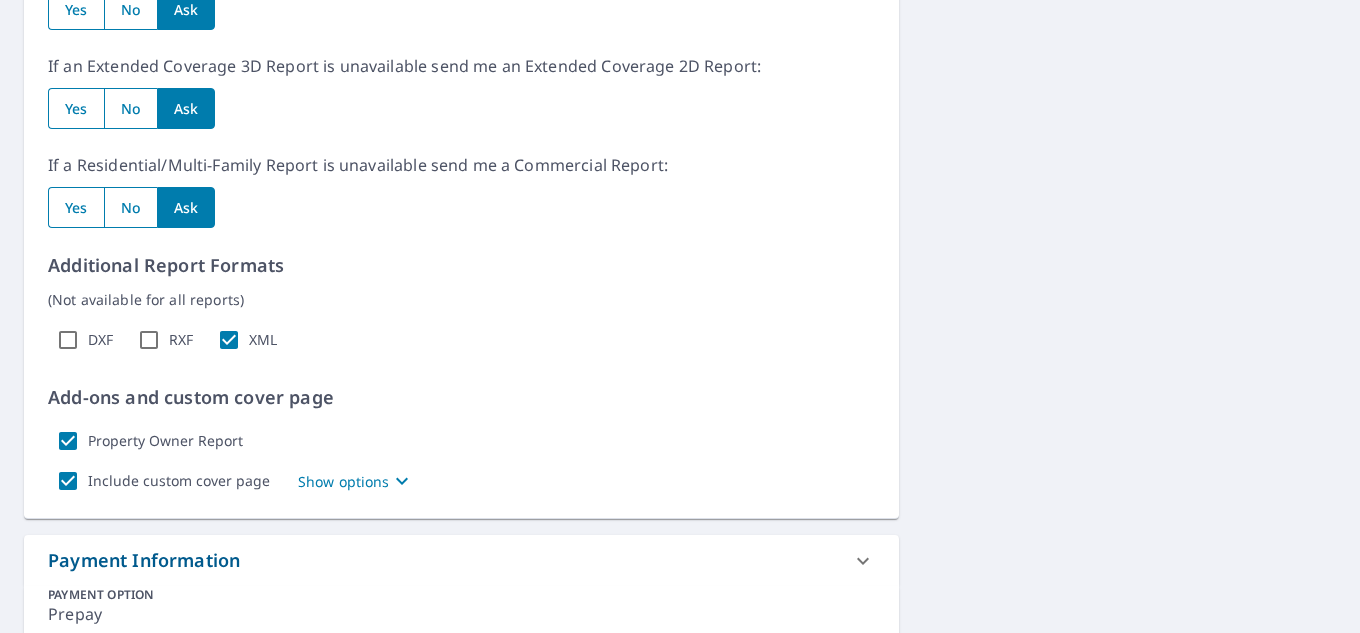 scroll, scrollTop: 1589, scrollLeft: 0, axis: vertical 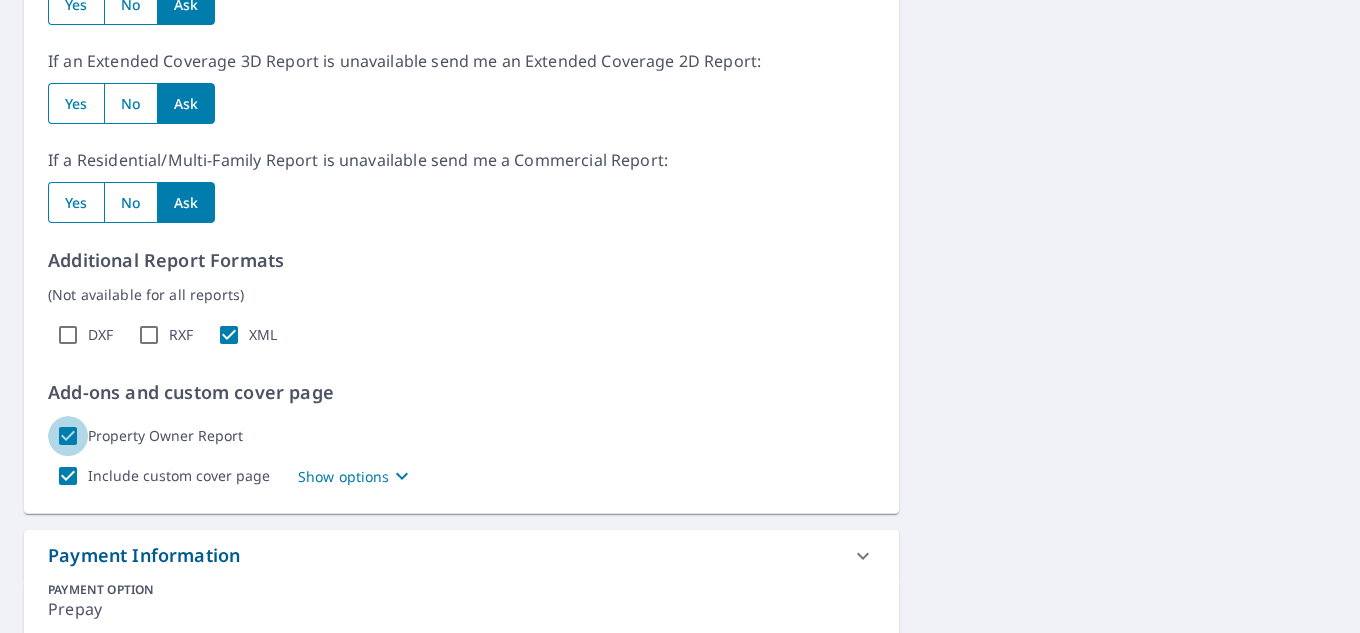 click on "Property Owner Report" at bounding box center (68, 436) 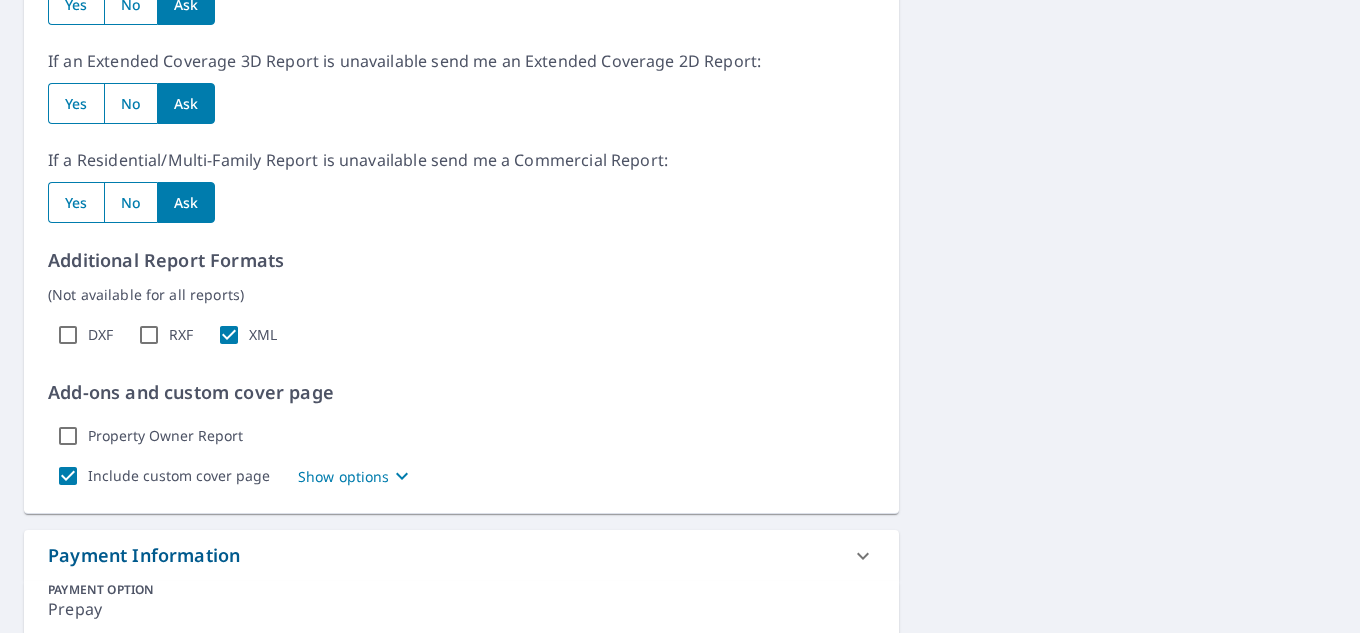 click on "Include custom cover page" at bounding box center [68, 476] 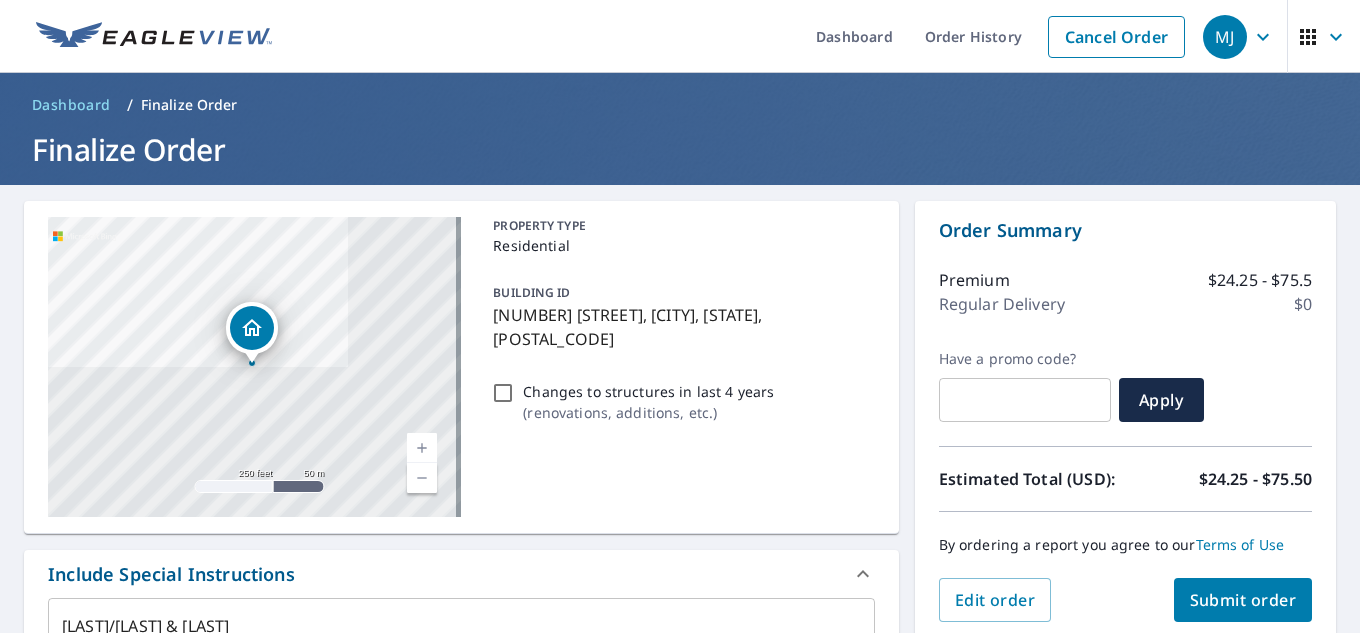 scroll, scrollTop: 300, scrollLeft: 0, axis: vertical 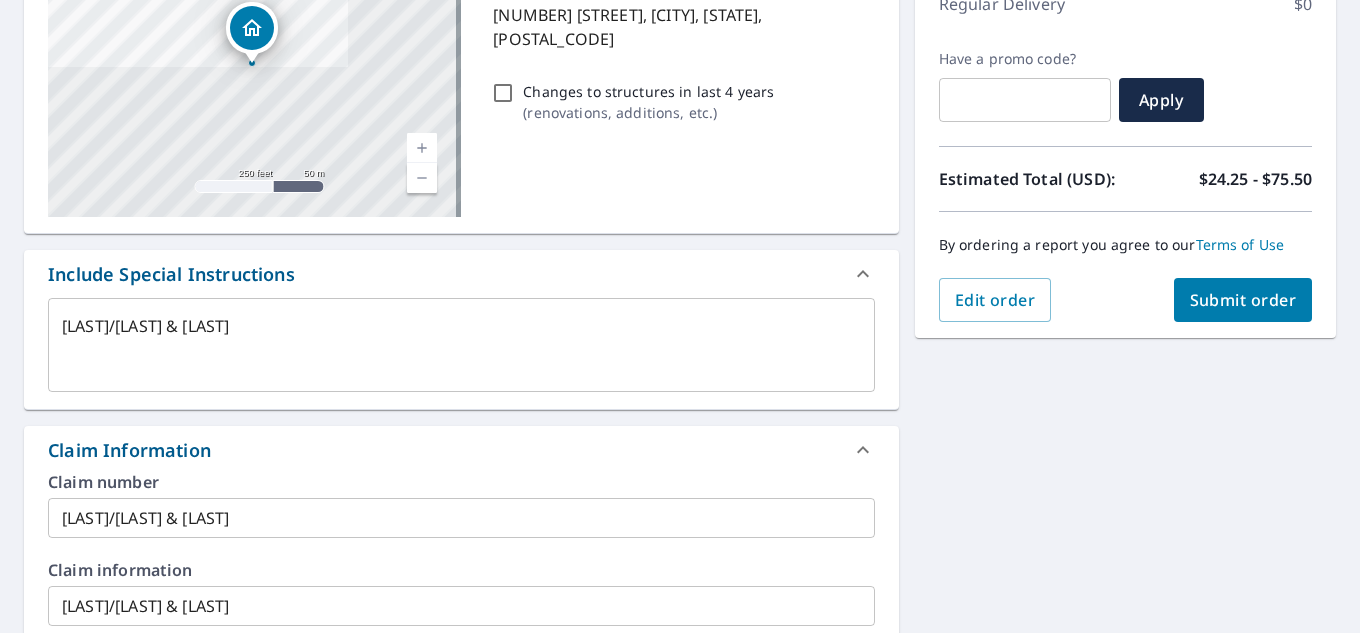 click on "Submit order" at bounding box center [1243, 300] 